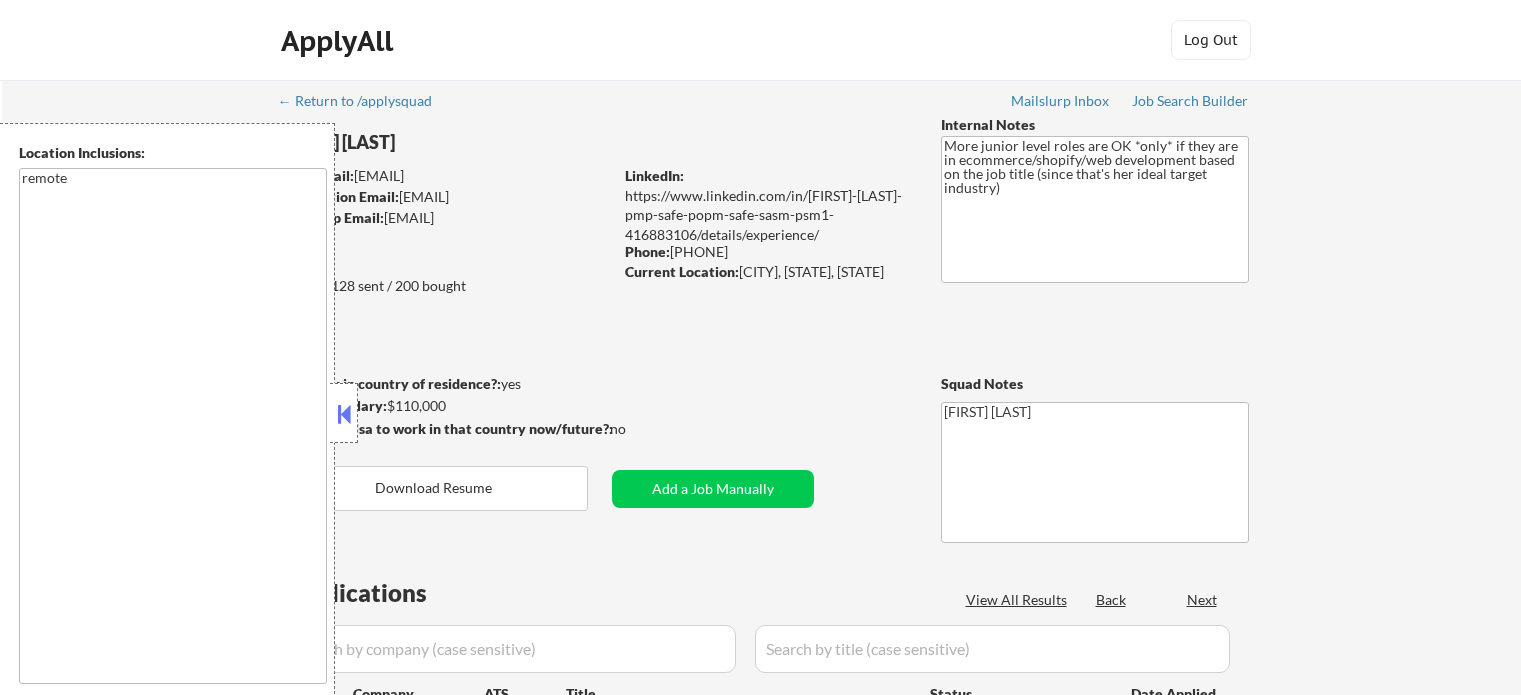 scroll, scrollTop: 0, scrollLeft: 0, axis: both 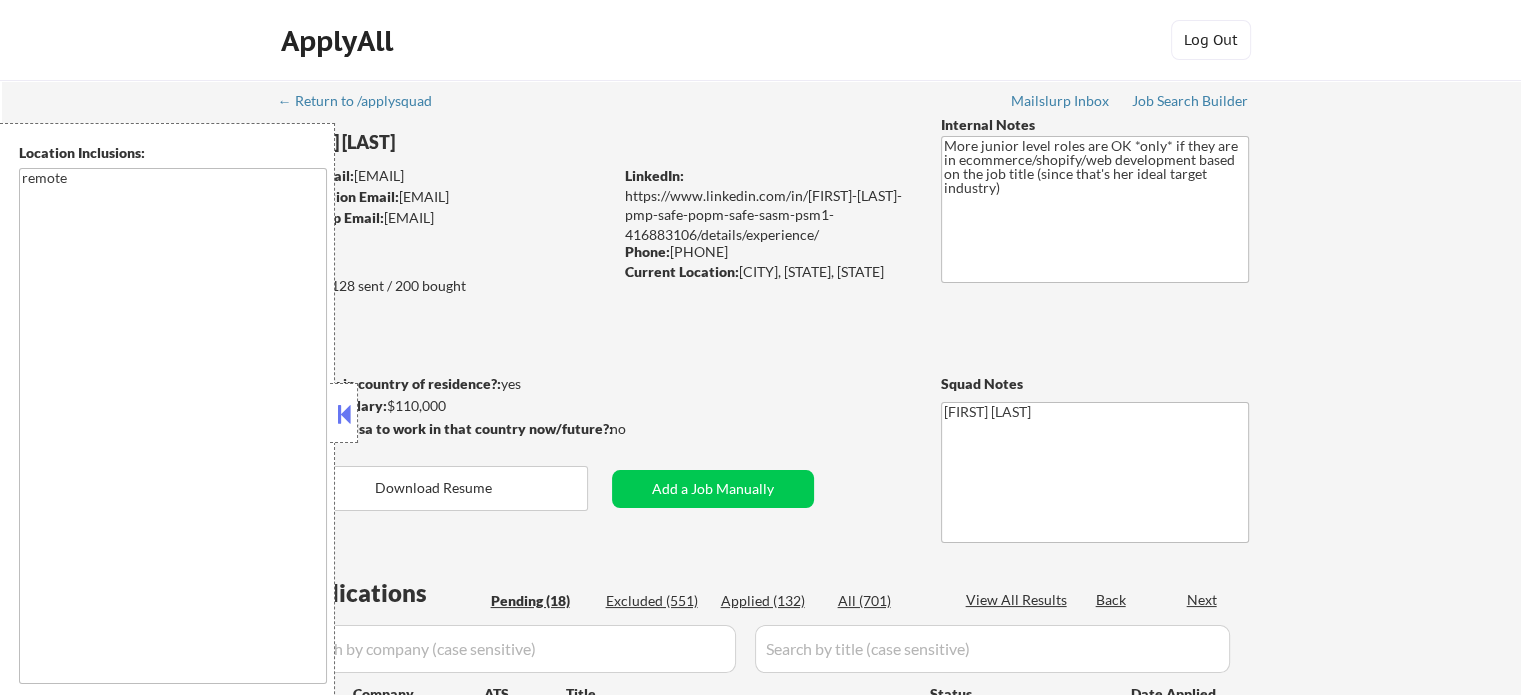 select on ""pending"" 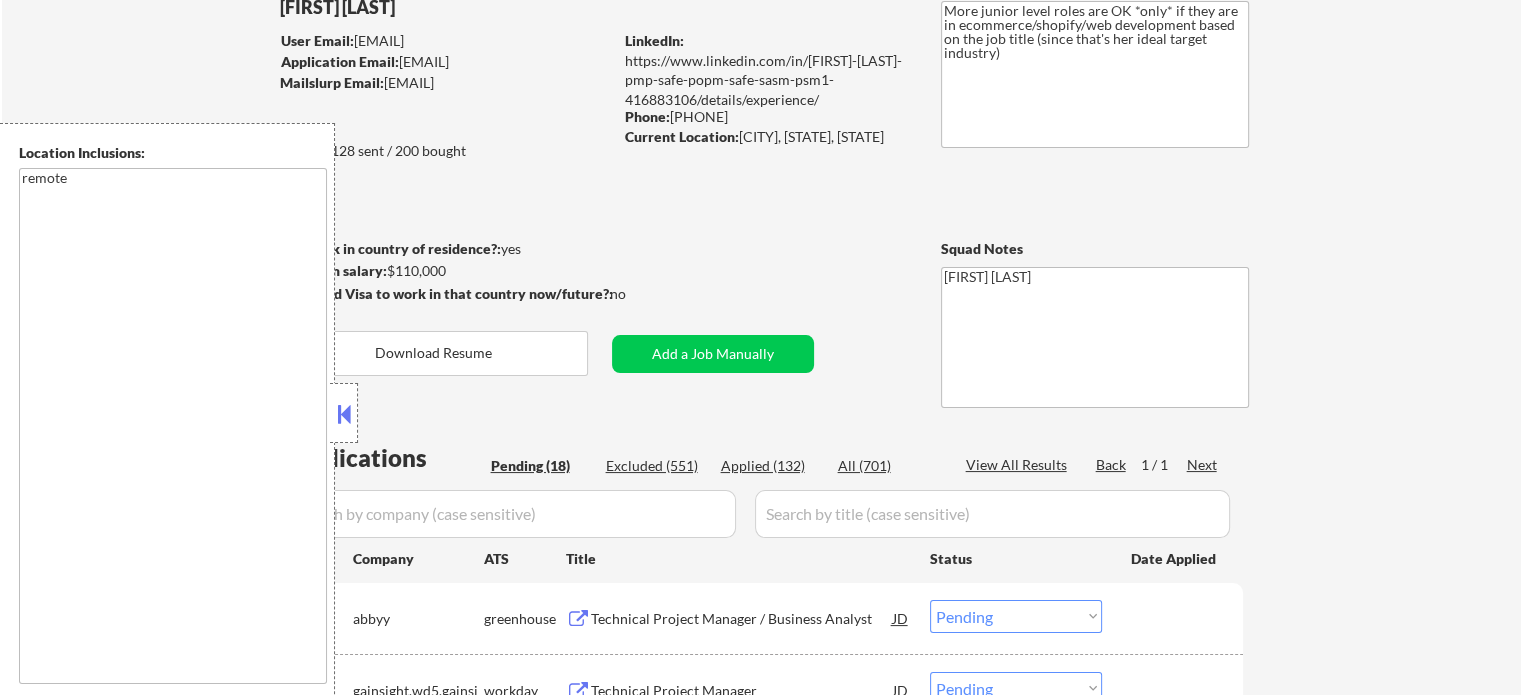 scroll, scrollTop: 300, scrollLeft: 0, axis: vertical 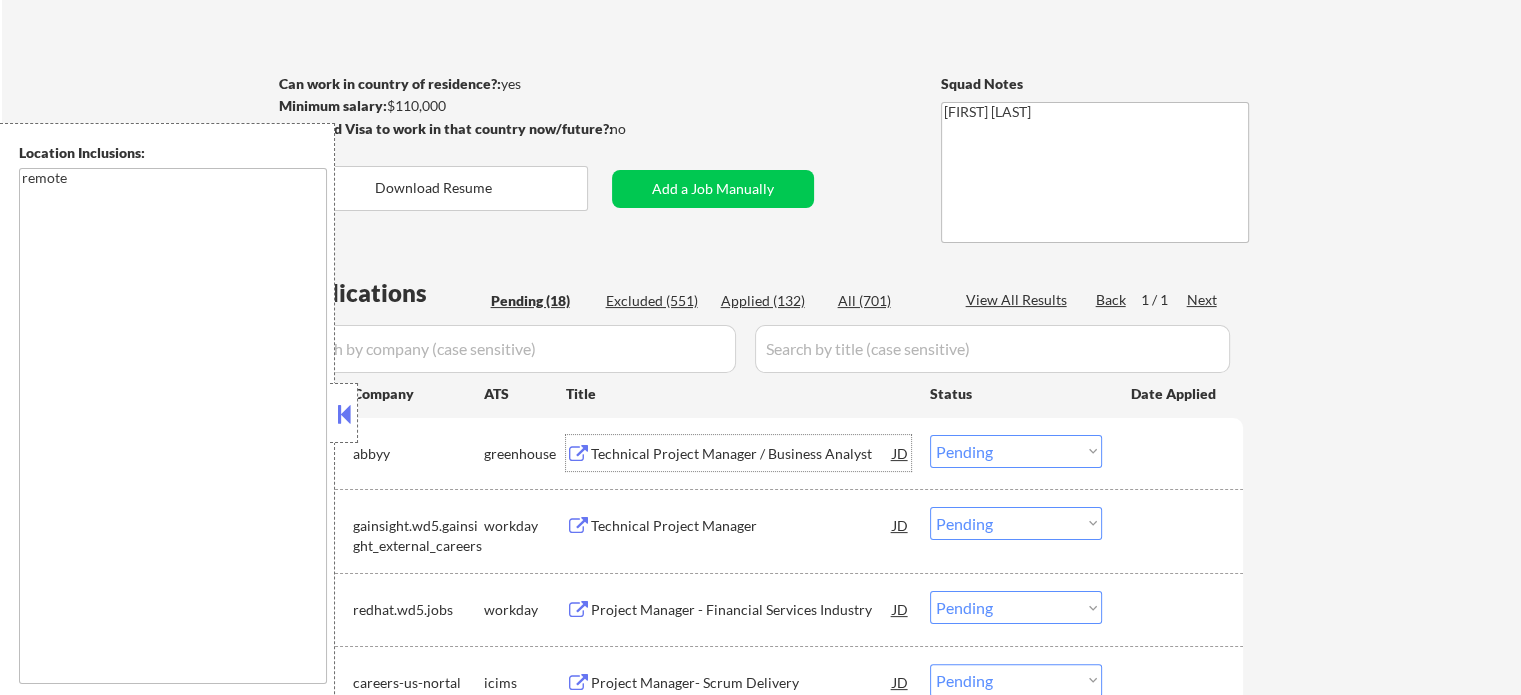 click on "Technical Project Manager / Business Analyst" at bounding box center [742, 454] 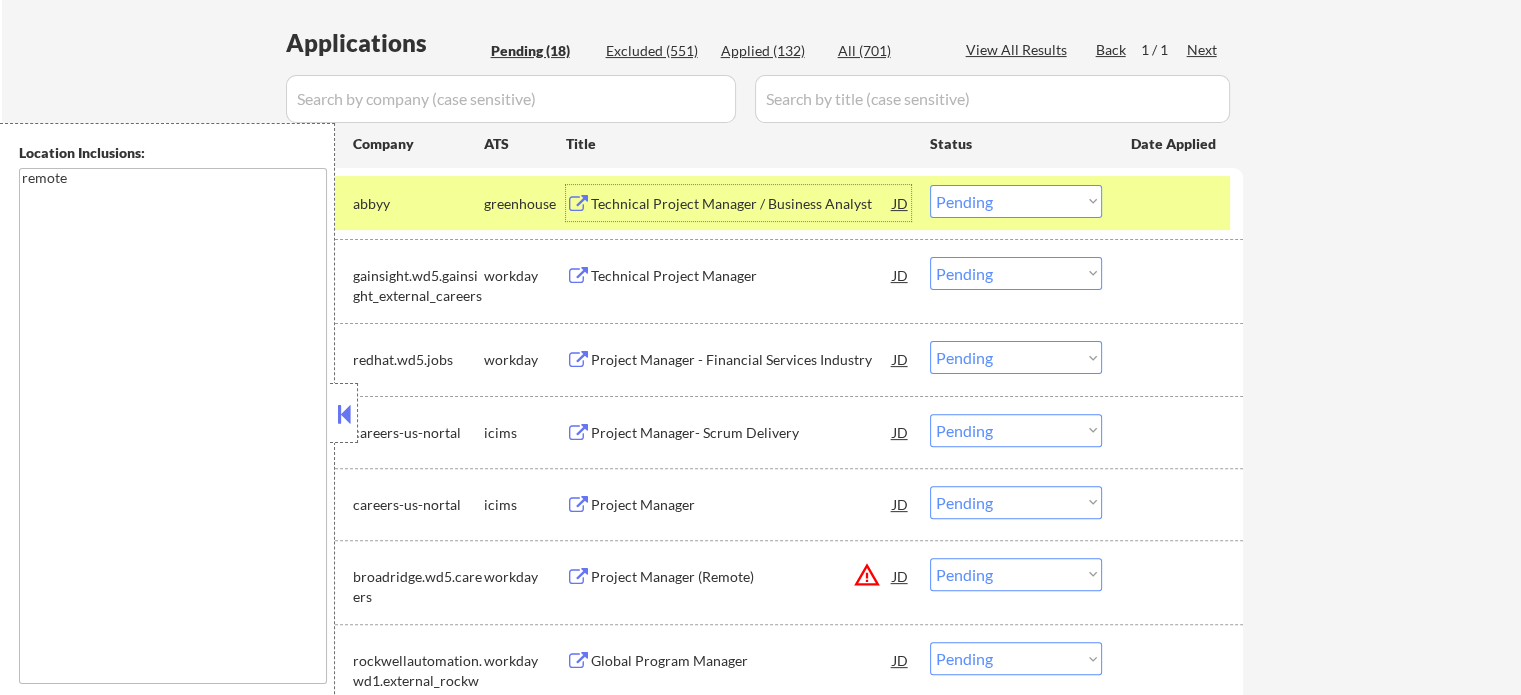 scroll, scrollTop: 700, scrollLeft: 0, axis: vertical 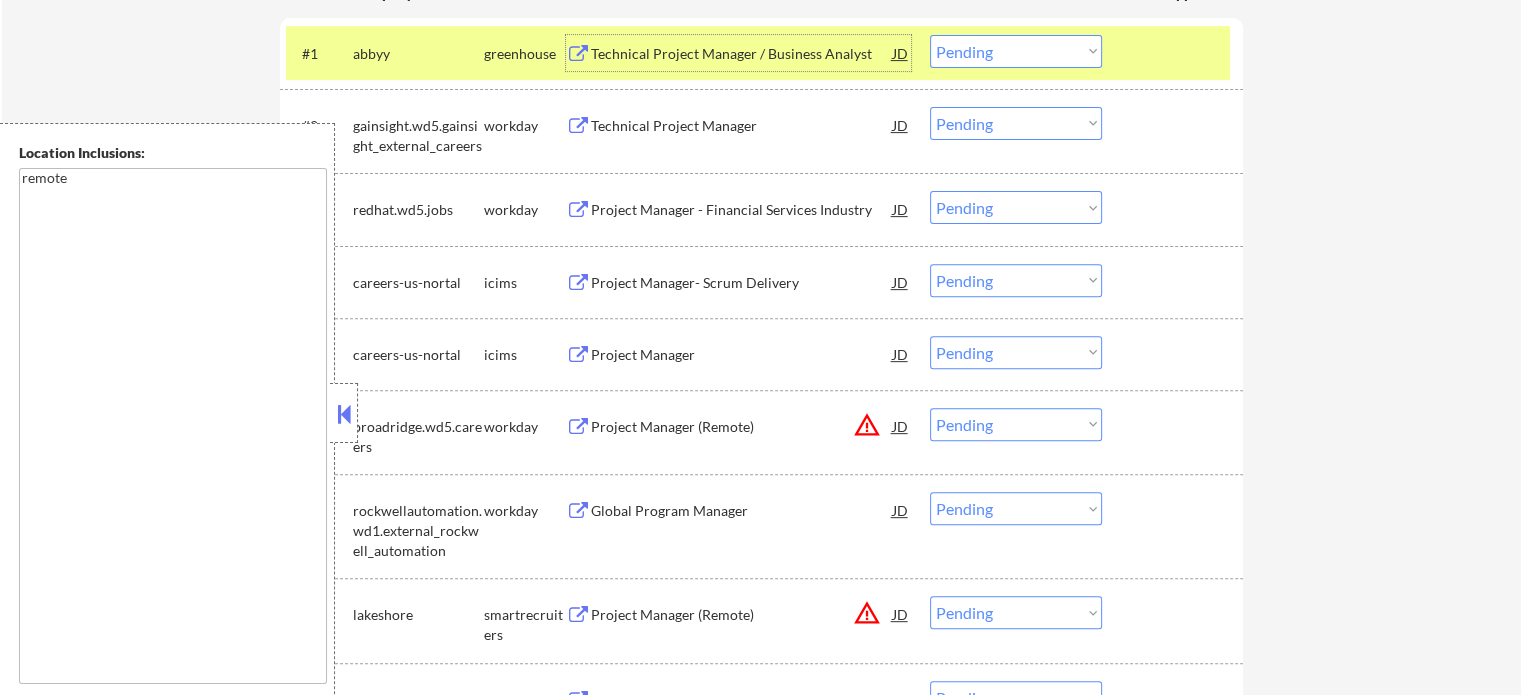 click on "#1 abbyy greenhouse Technical Project Manager / Business Analyst JD Choose an option... Pending Applied Excluded (Questions) Excluded (Expired) Excluded (Location) Excluded (Bad Match) Excluded (Blocklist) Excluded (Salary) Excluded (Other)" at bounding box center [761, 53] 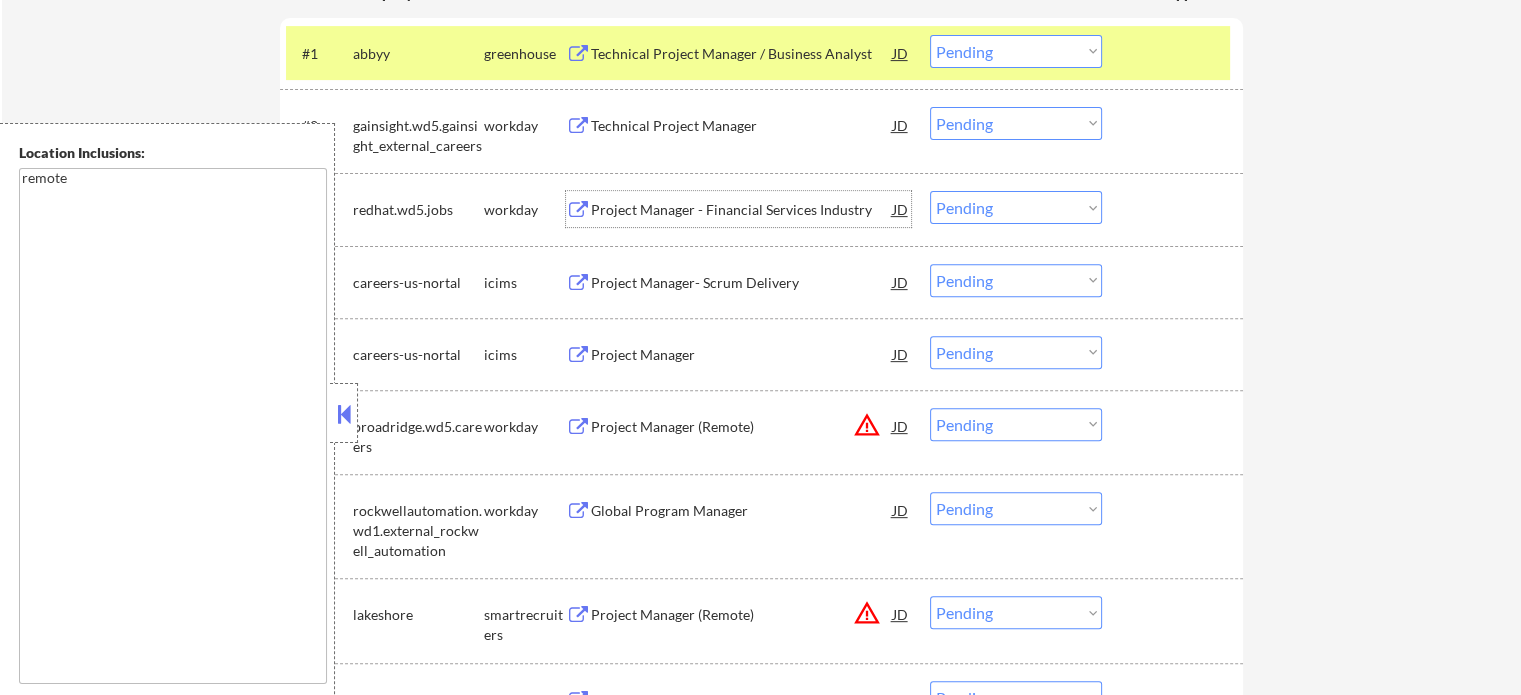 click on "Project Manager - Financial Services Industry" at bounding box center [742, 210] 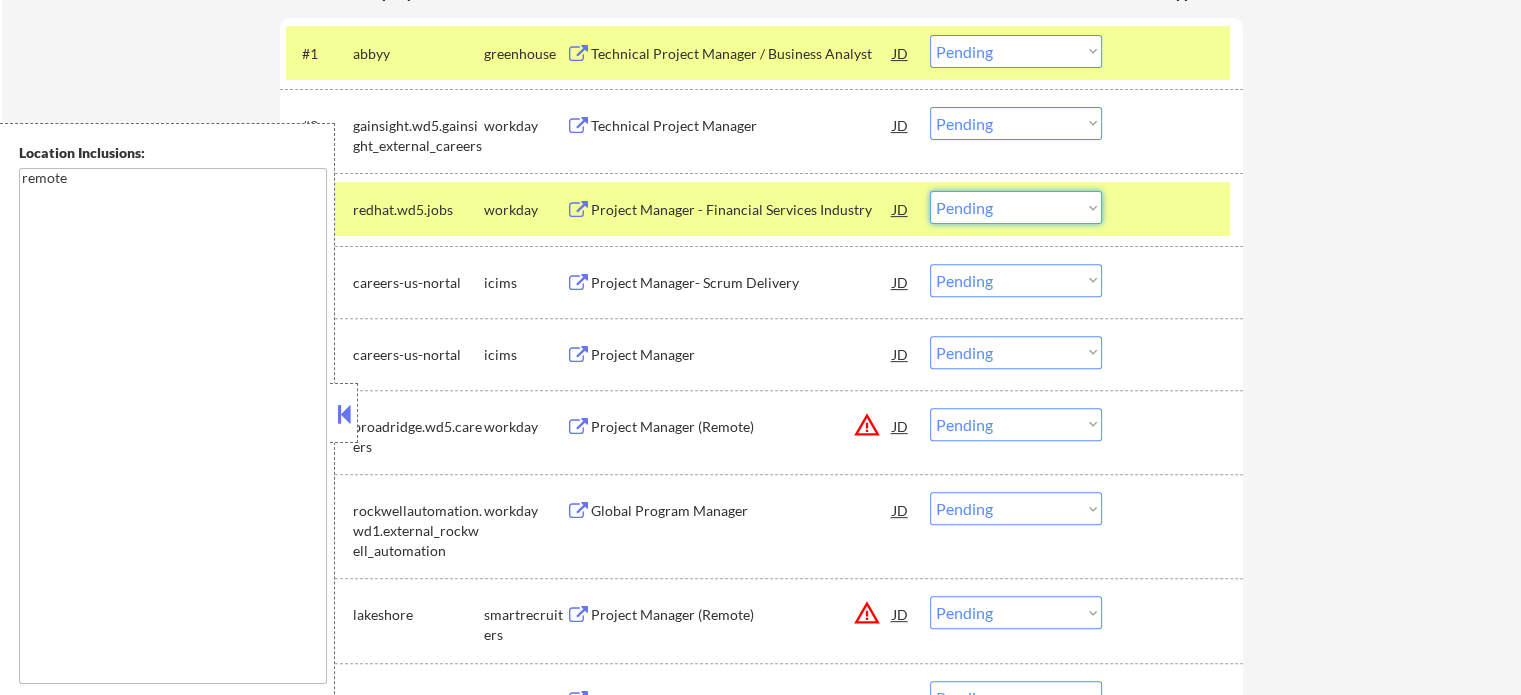 click on "Choose an option... Pending Applied Excluded (Questions) Excluded (Expired) Excluded (Location) Excluded (Bad Match) Excluded (Blocklist) Excluded (Salary) Excluded (Other)" at bounding box center [1016, 207] 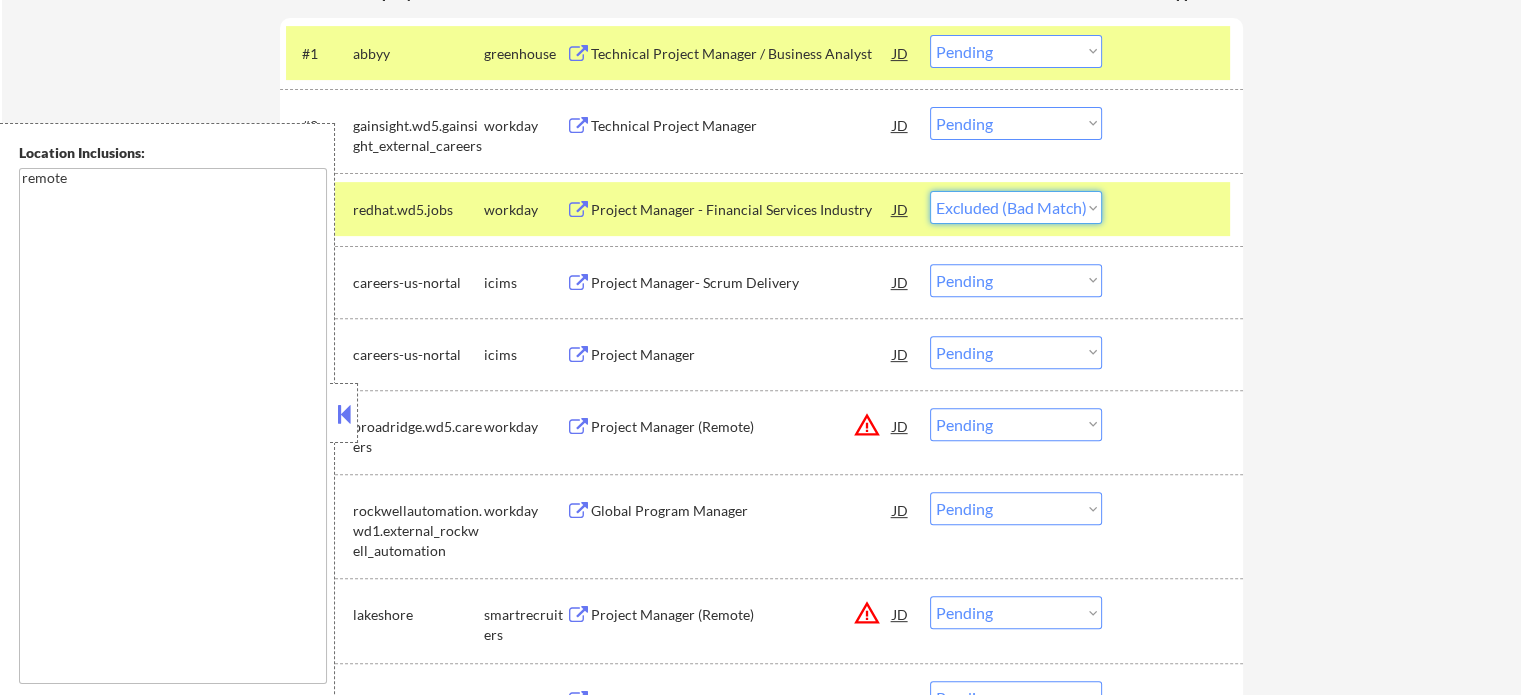click on "Choose an option... Pending Applied Excluded (Questions) Excluded (Expired) Excluded (Location) Excluded (Bad Match) Excluded (Blocklist) Excluded (Salary) Excluded (Other)" at bounding box center [1016, 207] 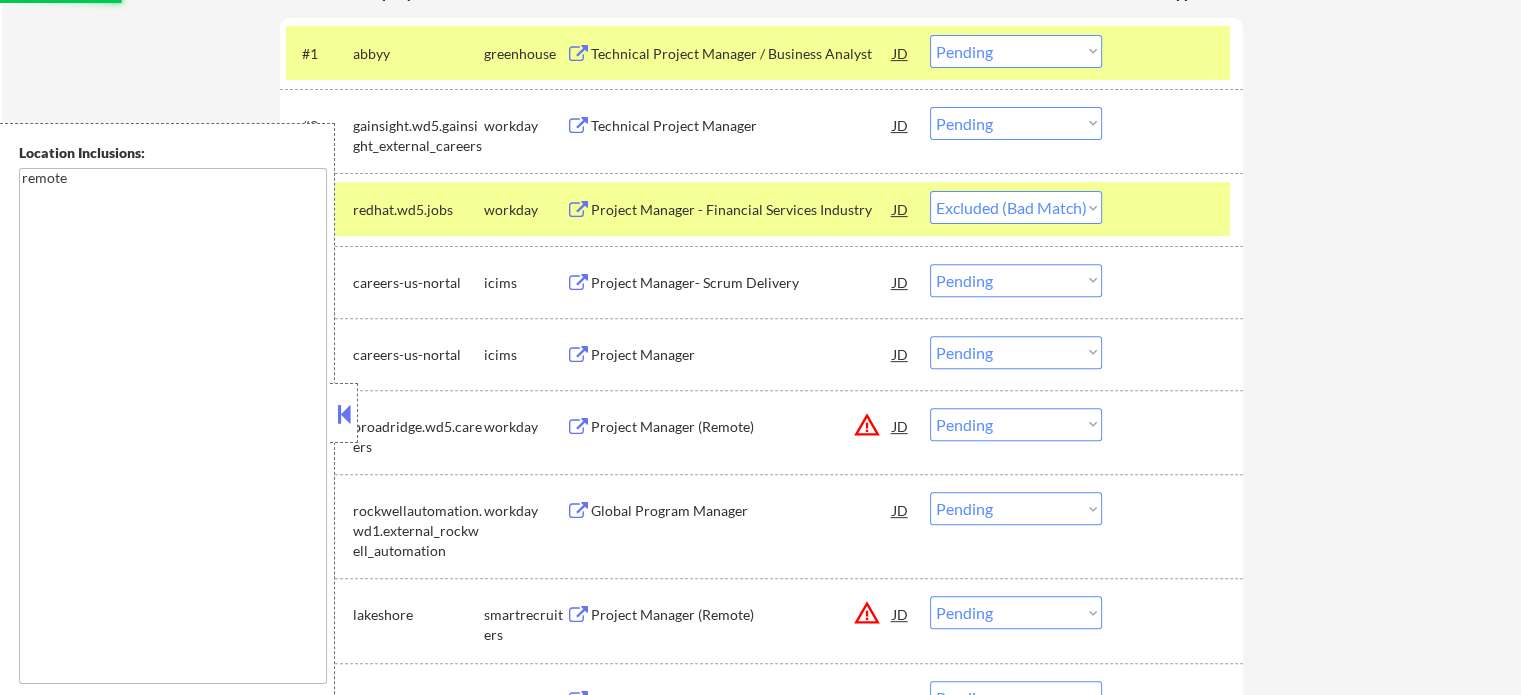 click at bounding box center (1175, 53) 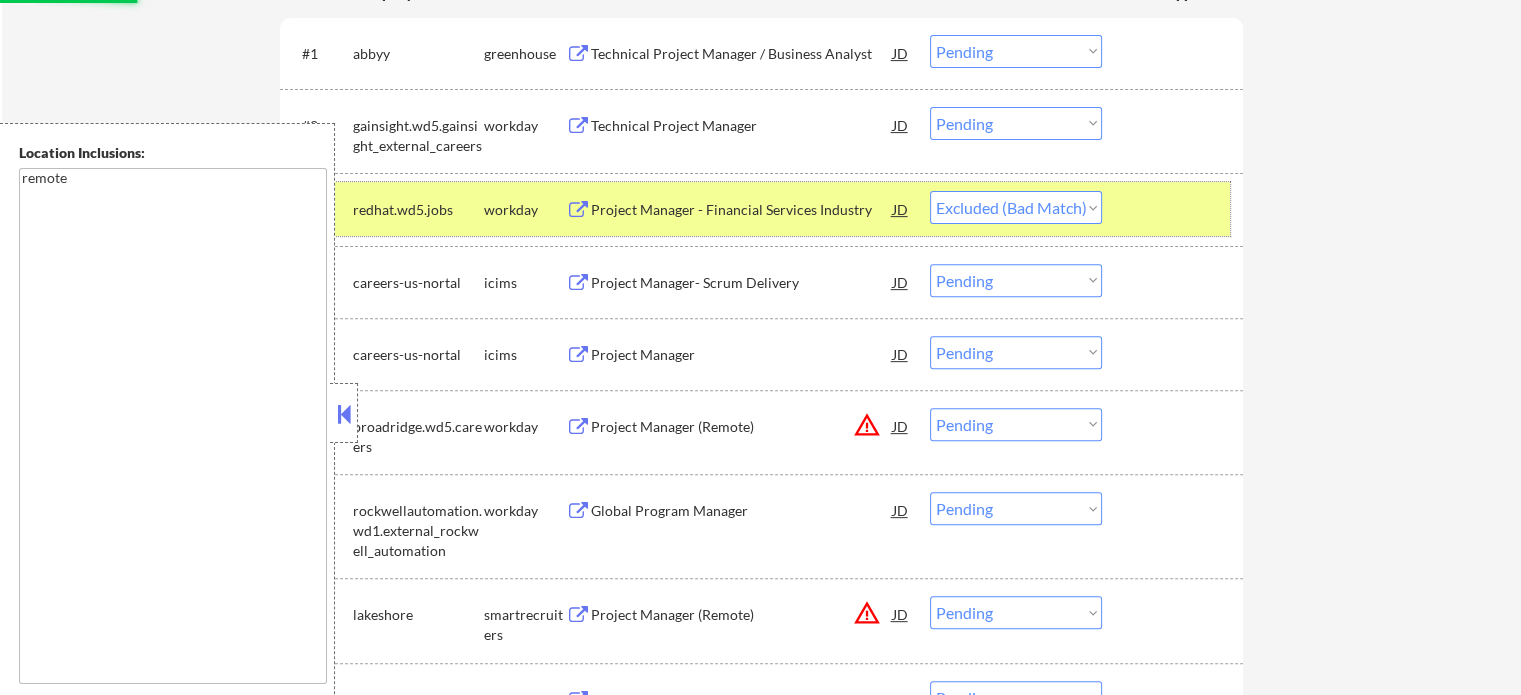 click at bounding box center (1175, 209) 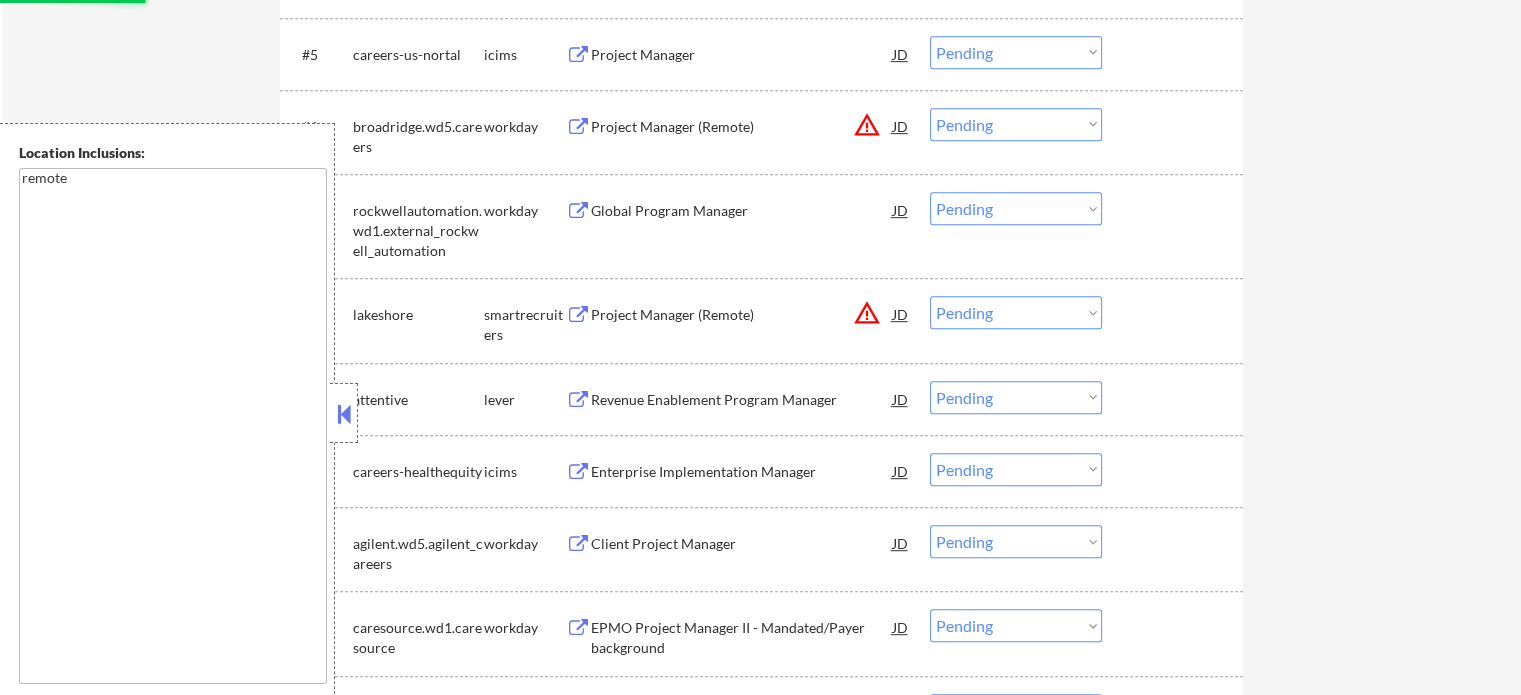 select on ""pending"" 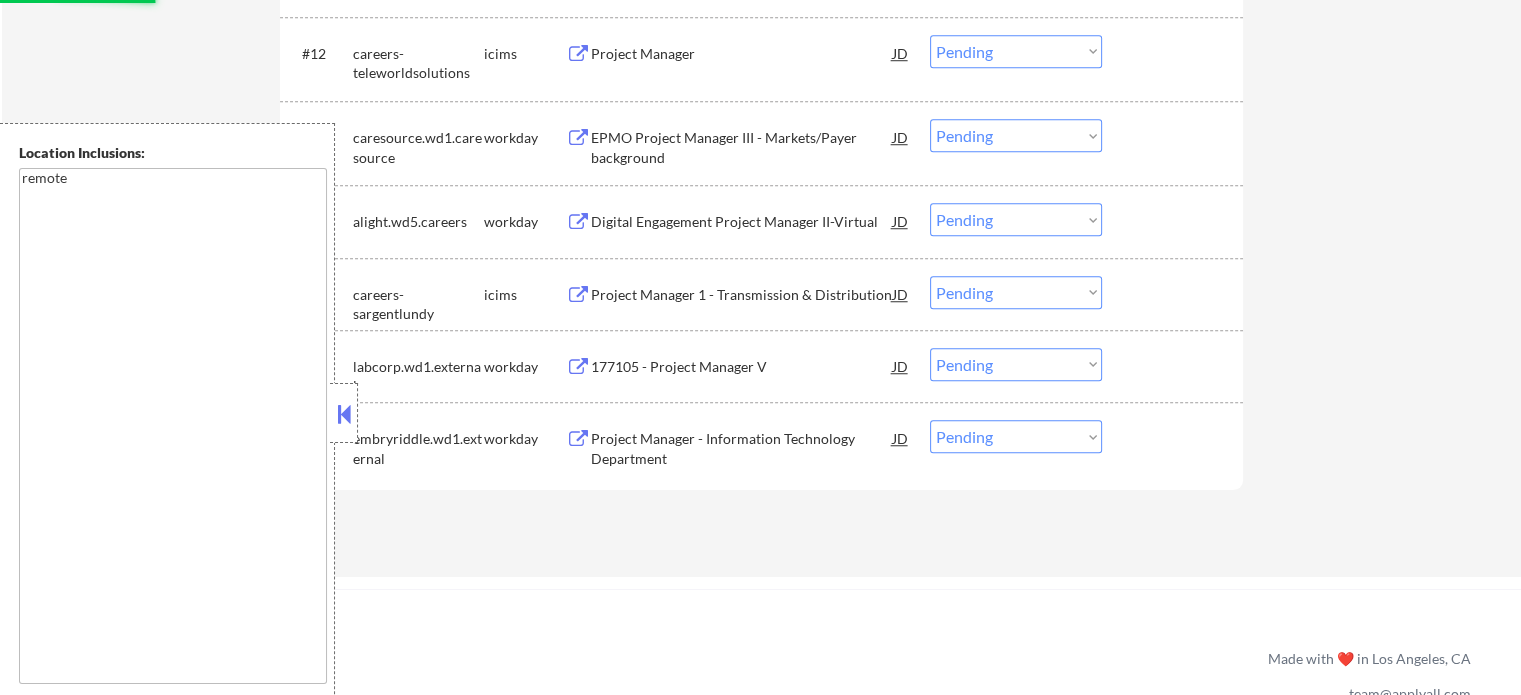 scroll, scrollTop: 1800, scrollLeft: 0, axis: vertical 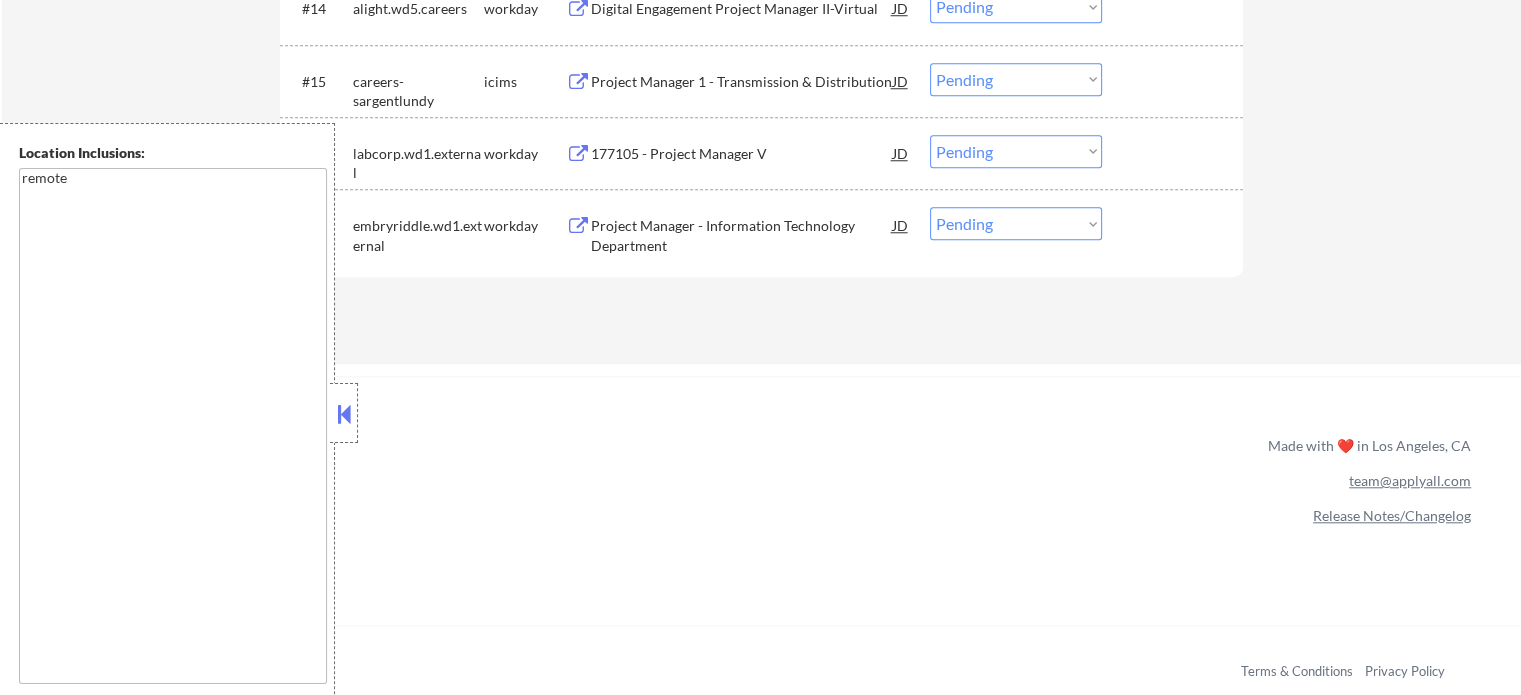 click on "Project Manager - Information Technology Department" at bounding box center (742, 235) 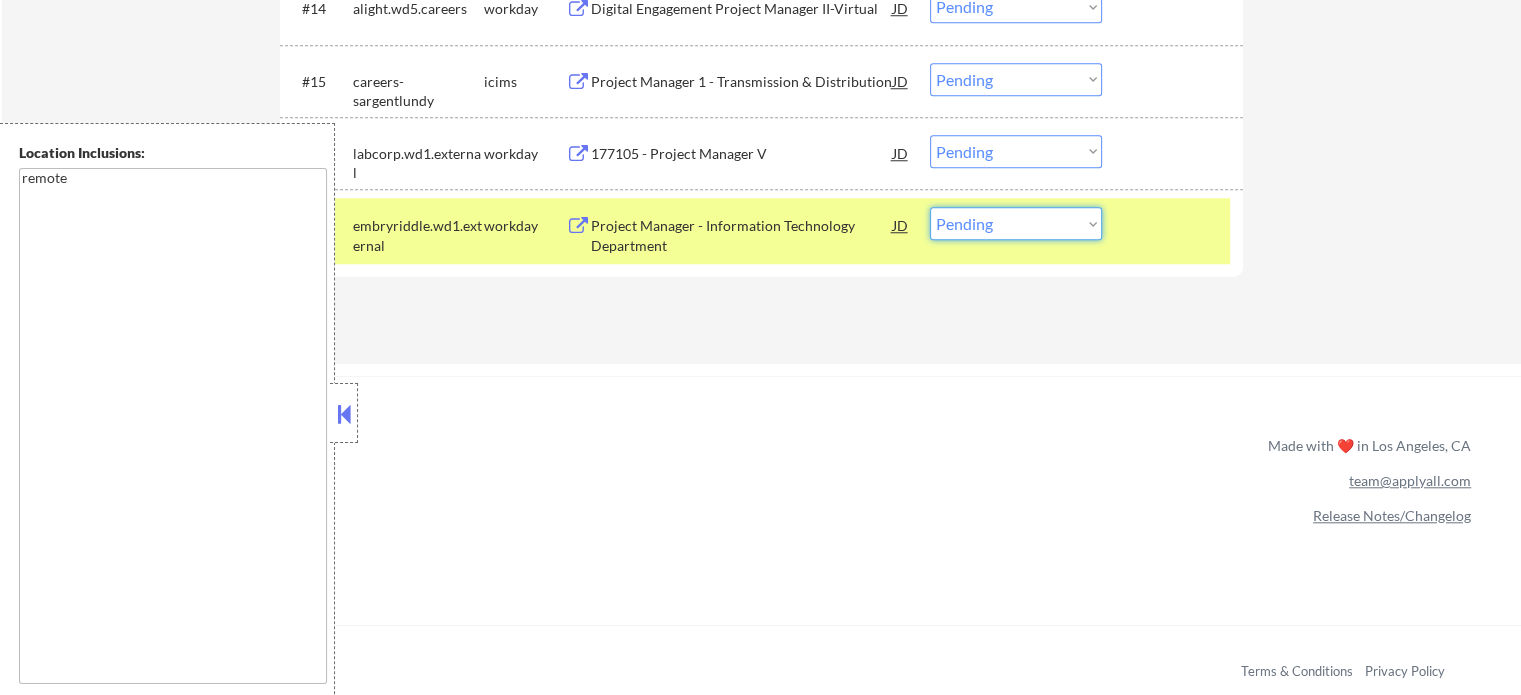 click on "Choose an option... Pending Applied Excluded (Questions) Excluded (Expired) Excluded (Location) Excluded (Bad Match) Excluded (Blocklist) Excluded (Salary) Excluded (Other)" at bounding box center [1016, 223] 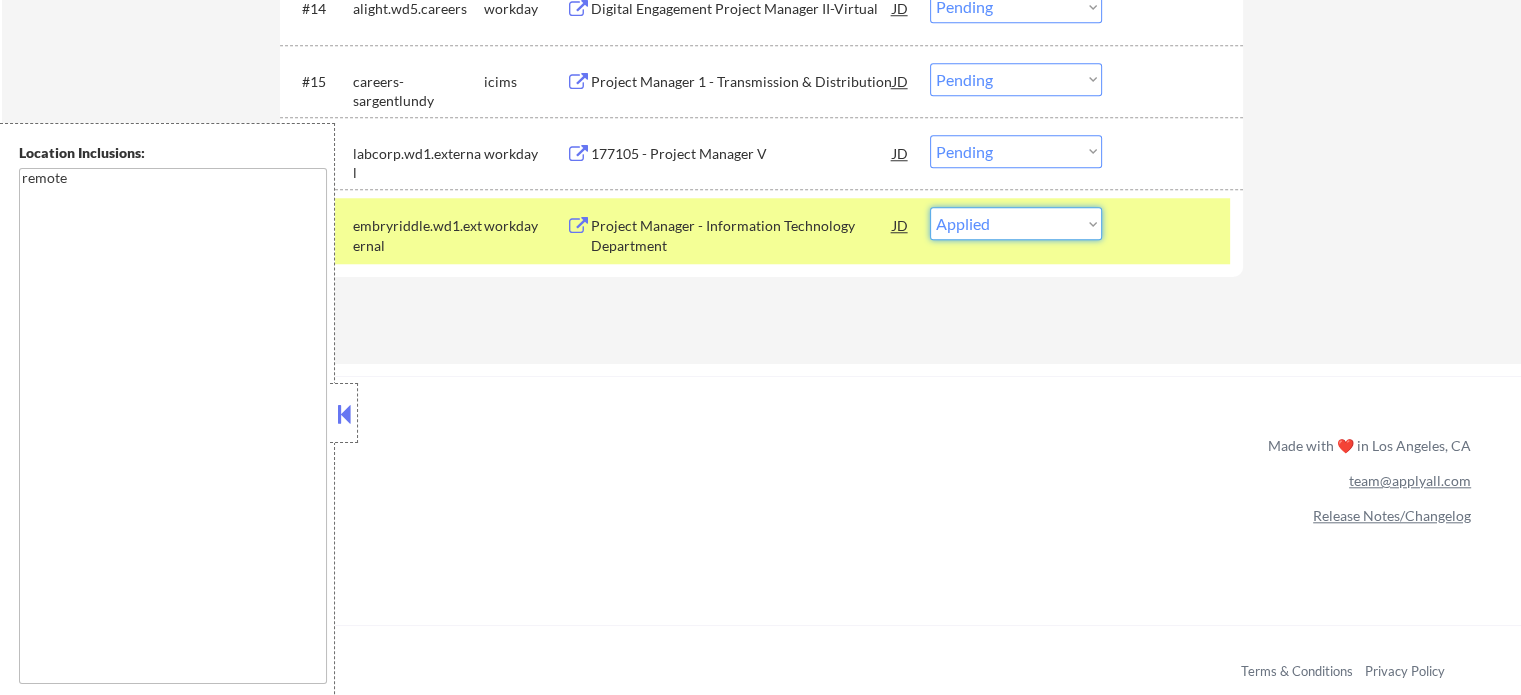 click on "Choose an option... Pending Applied Excluded (Questions) Excluded (Expired) Excluded (Location) Excluded (Bad Match) Excluded (Blocklist) Excluded (Salary) Excluded (Other)" at bounding box center [1016, 223] 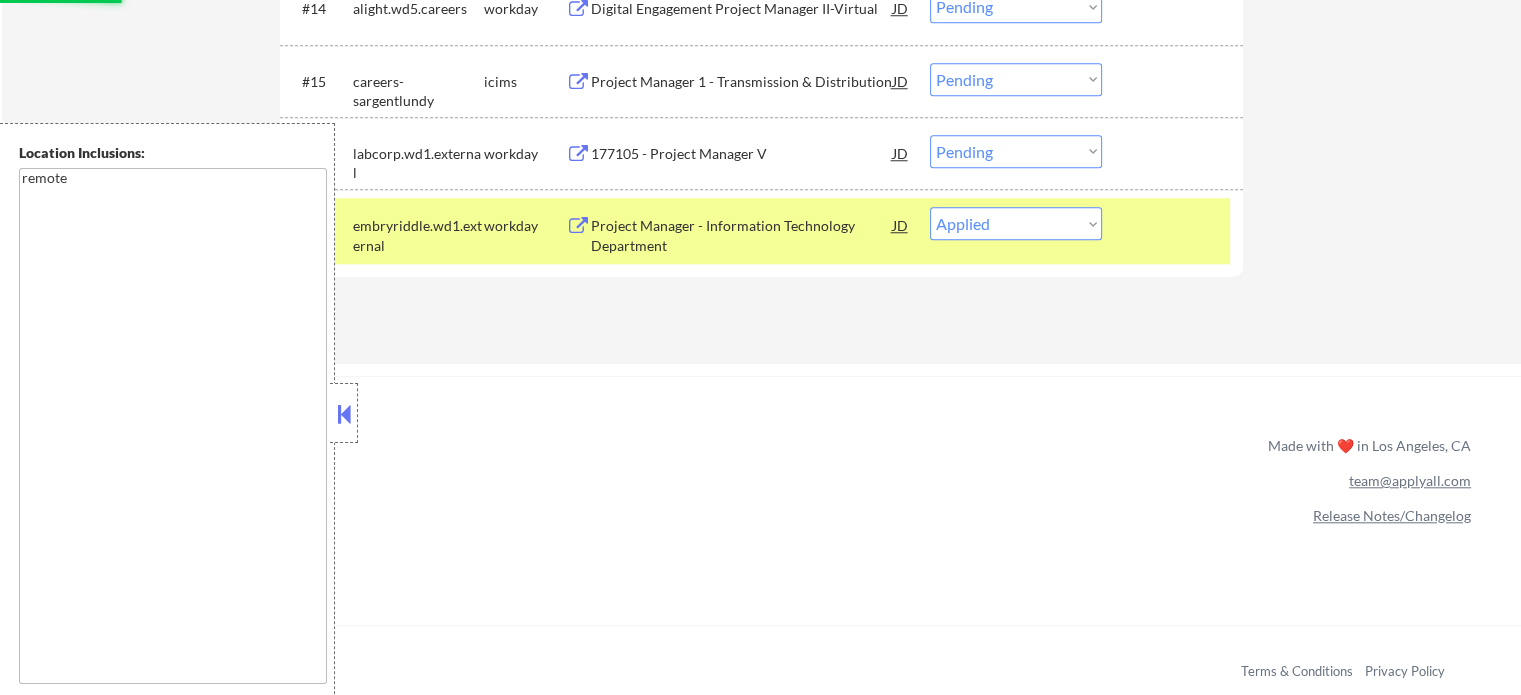 click at bounding box center (1175, 225) 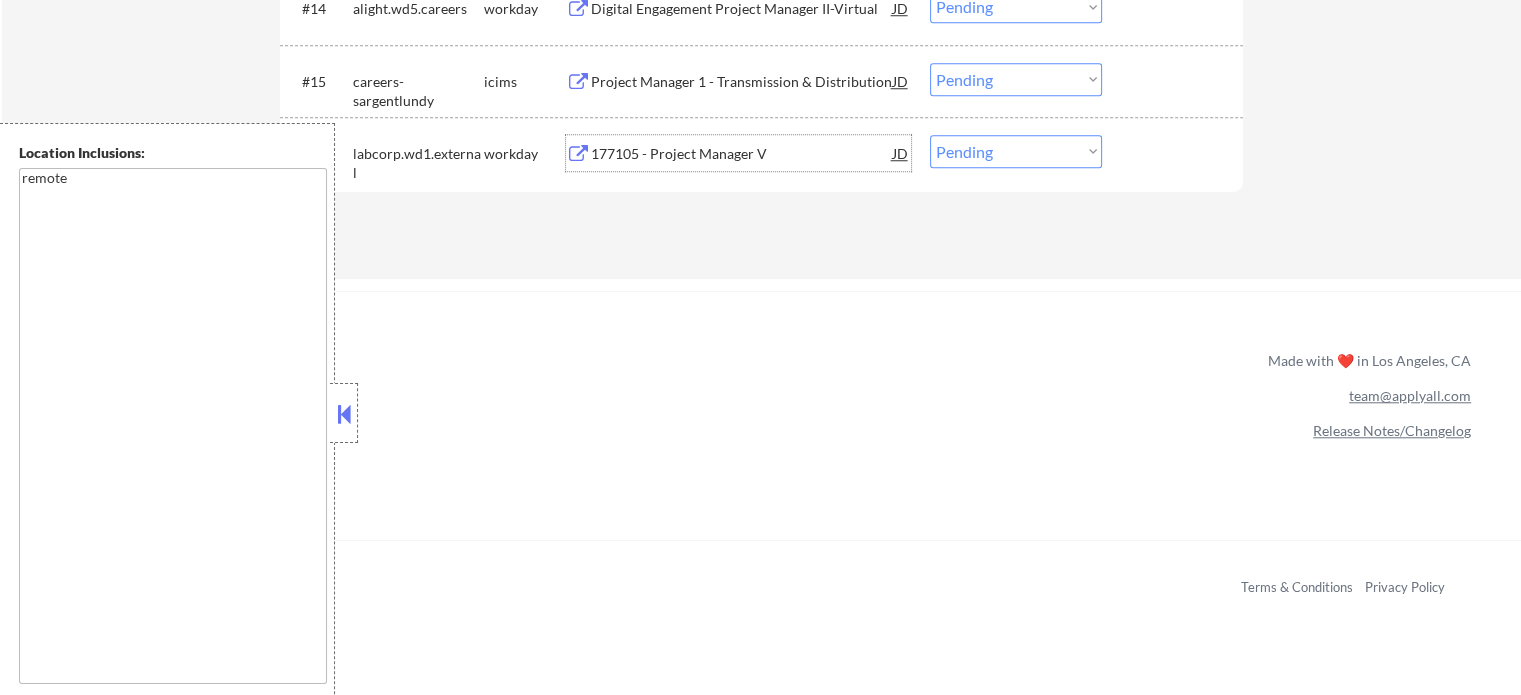 click on "177105 - Project Manager V" at bounding box center (742, 154) 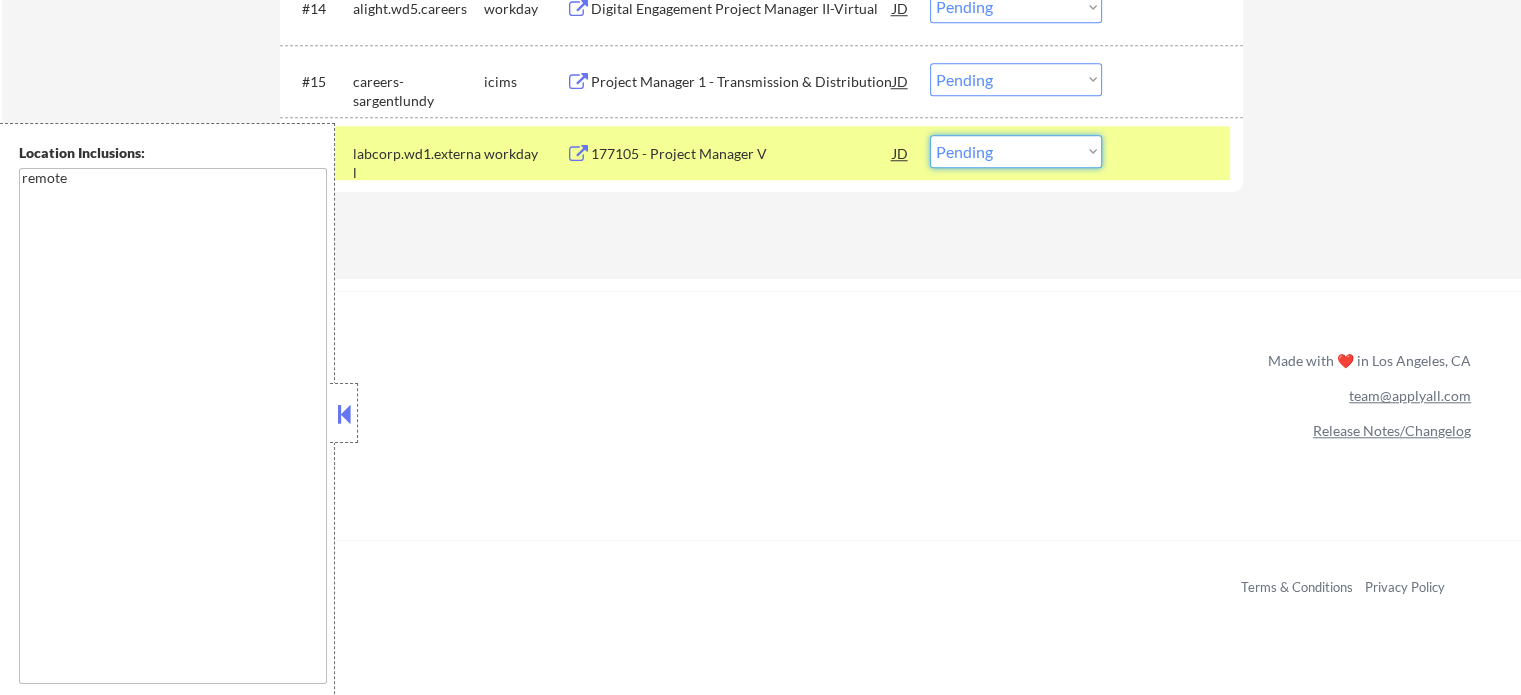 click on "Choose an option... Pending Applied Excluded (Questions) Excluded (Expired) Excluded (Location) Excluded (Bad Match) Excluded (Blocklist) Excluded (Salary) Excluded (Other)" at bounding box center [1016, 151] 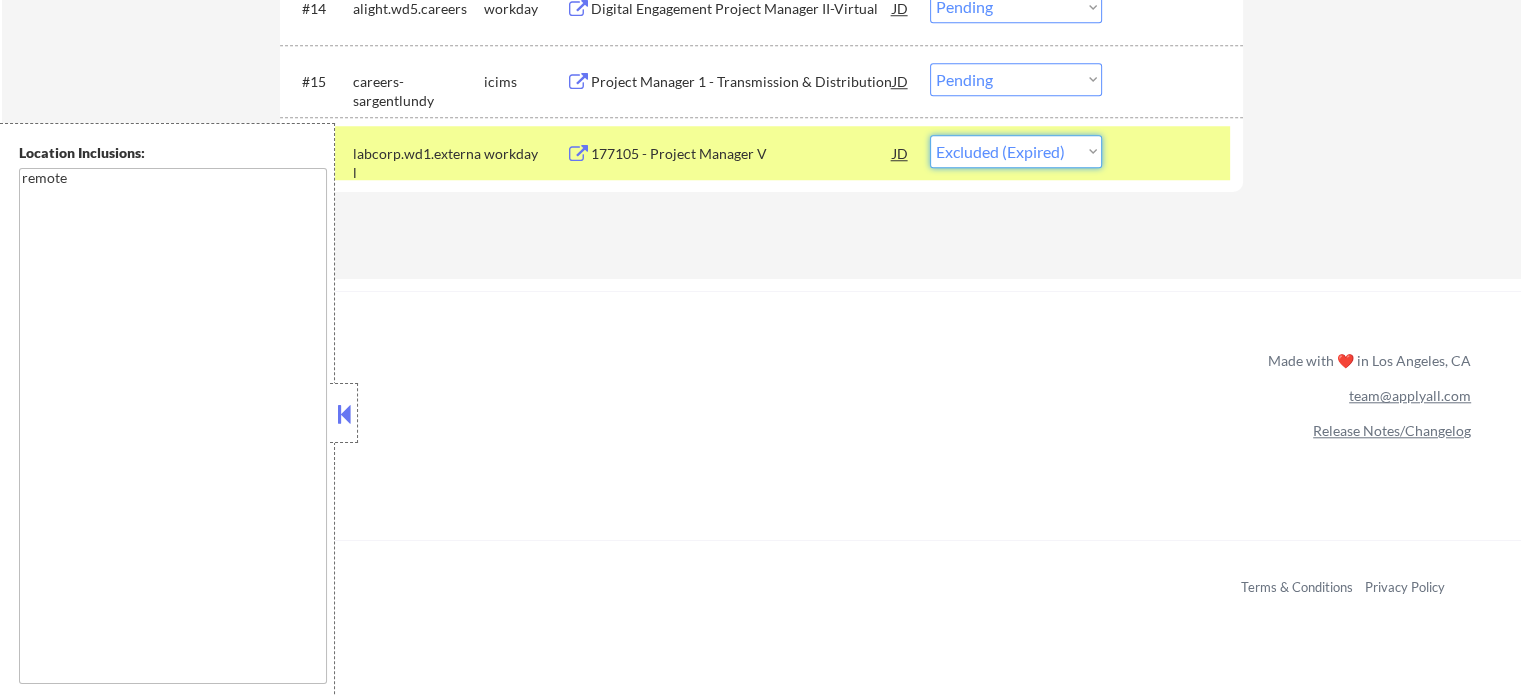 click on "Choose an option... Pending Applied Excluded (Questions) Excluded (Expired) Excluded (Location) Excluded (Bad Match) Excluded (Blocklist) Excluded (Salary) Excluded (Other)" at bounding box center (1016, 151) 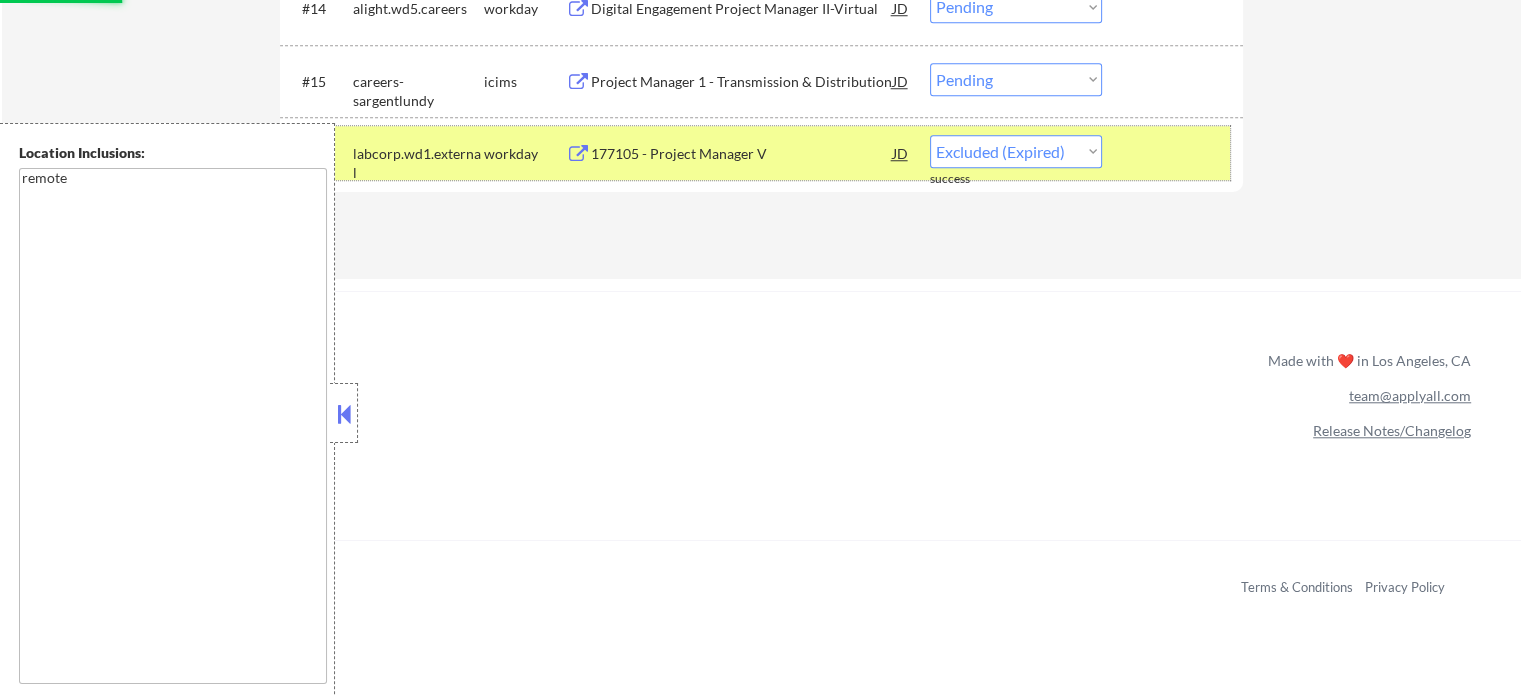 click at bounding box center [1175, 153] 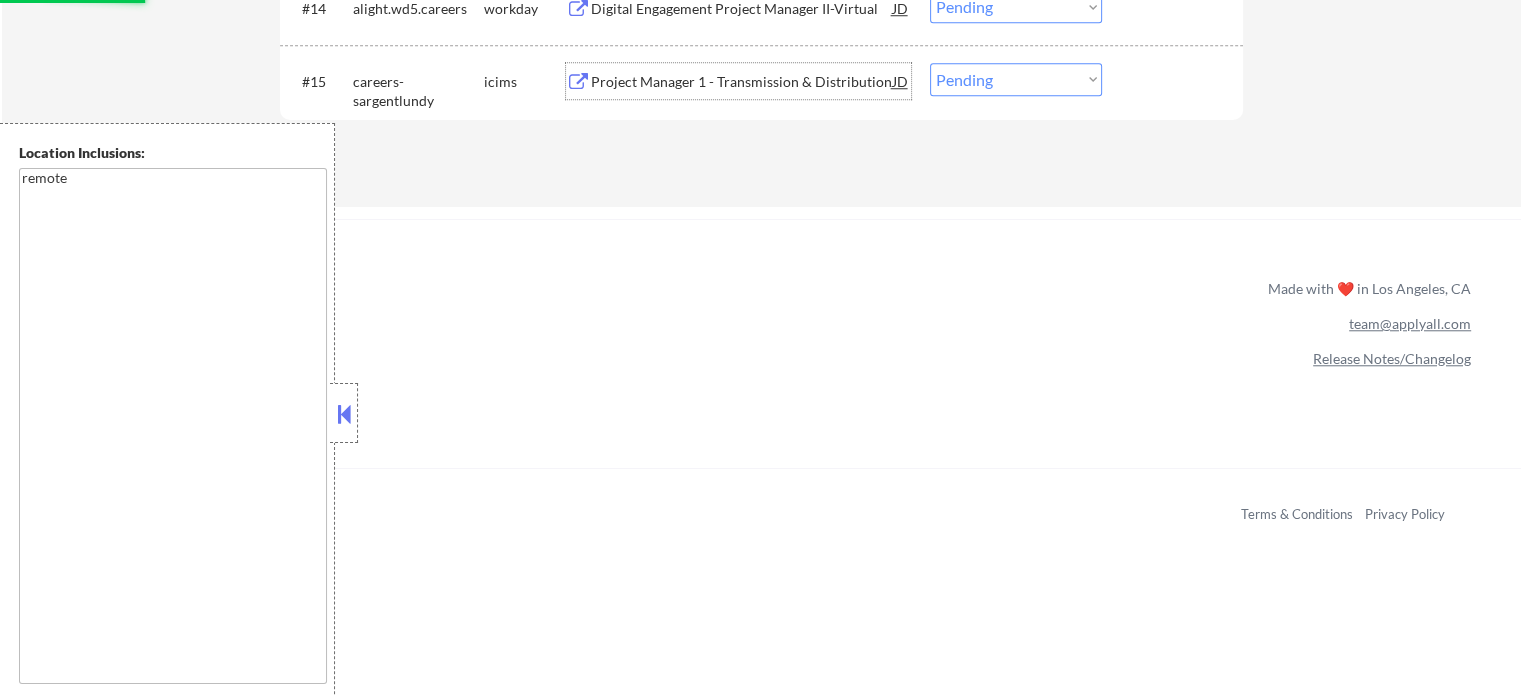 click on "Project Manager 1 - Transmission & Distribution" at bounding box center [742, 82] 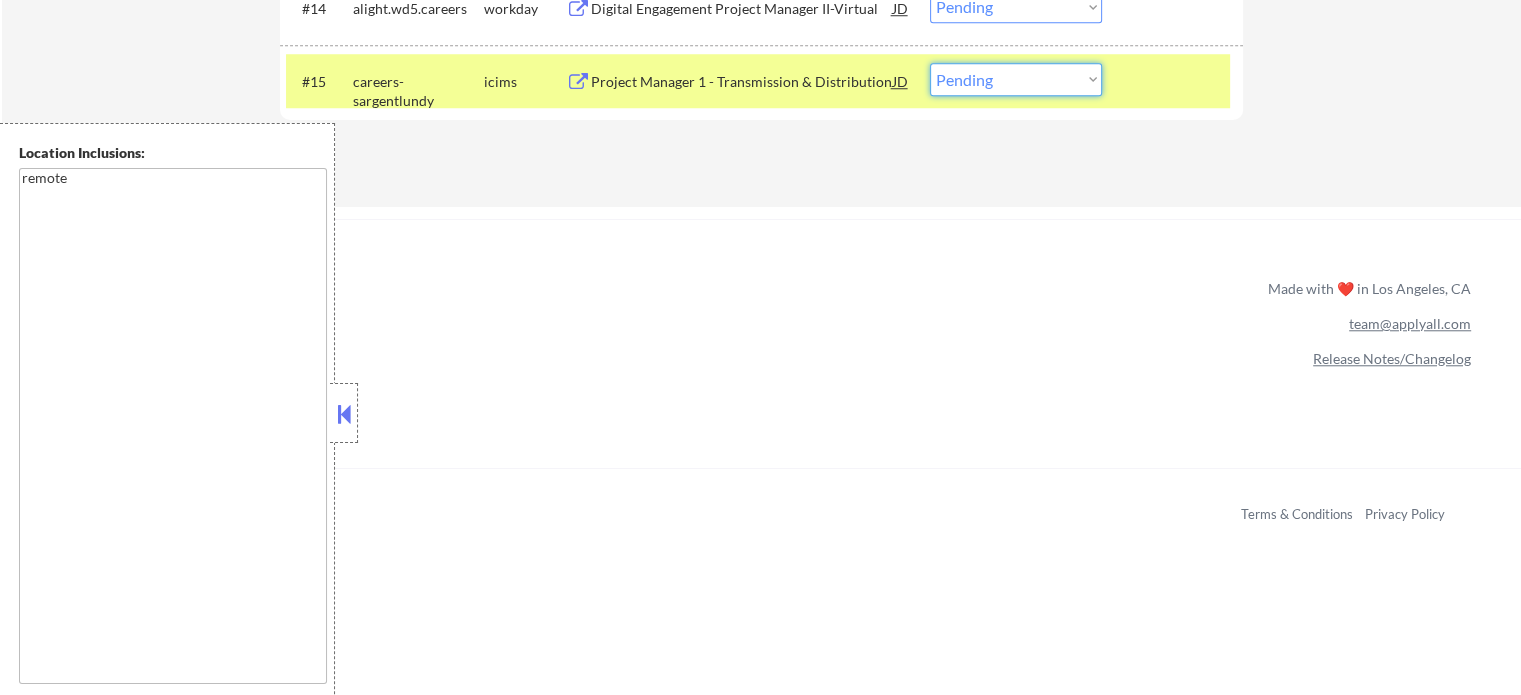click on "Choose an option... Pending Applied Excluded (Questions) Excluded (Expired) Excluded (Location) Excluded (Bad Match) Excluded (Blocklist) Excluded (Salary) Excluded (Other)" at bounding box center (1016, 79) 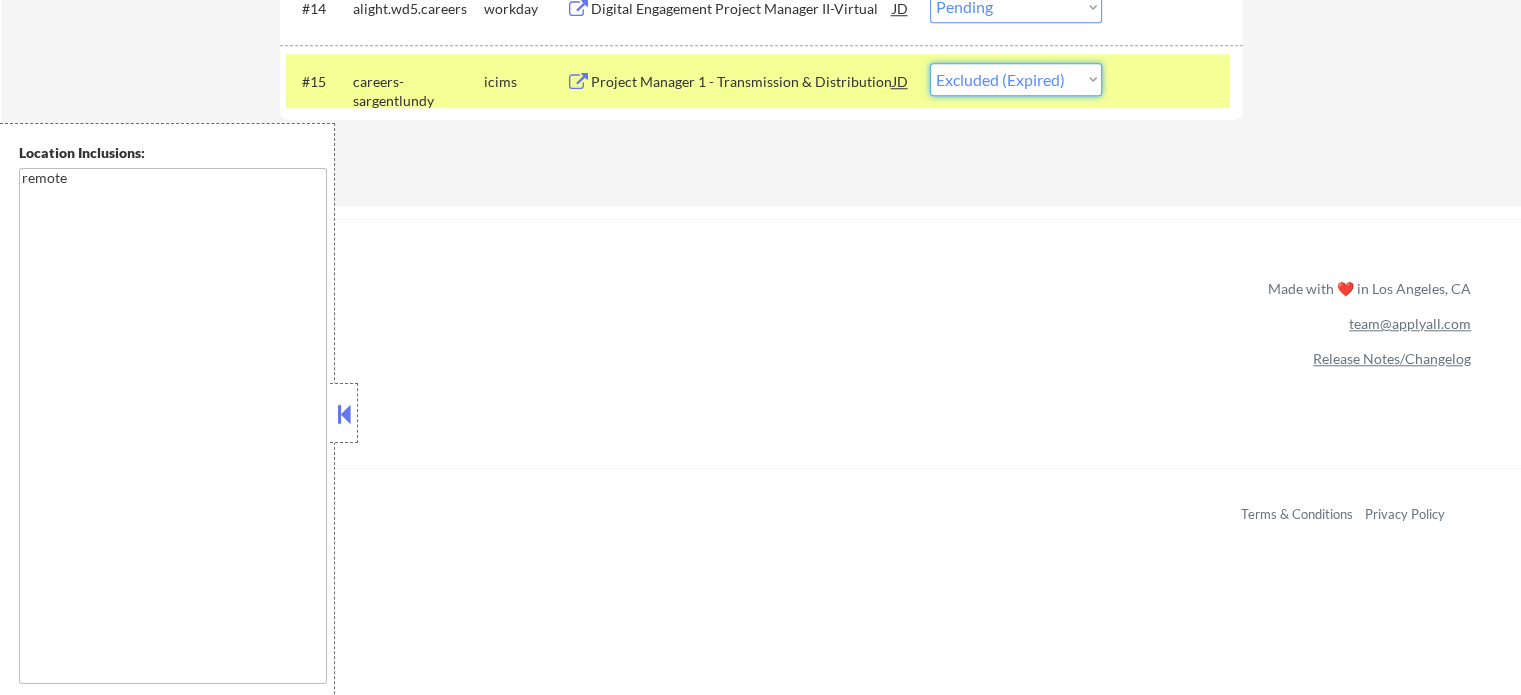 click on "Choose an option... Pending Applied Excluded (Questions) Excluded (Expired) Excluded (Location) Excluded (Bad Match) Excluded (Blocklist) Excluded (Salary) Excluded (Other)" at bounding box center [1016, 79] 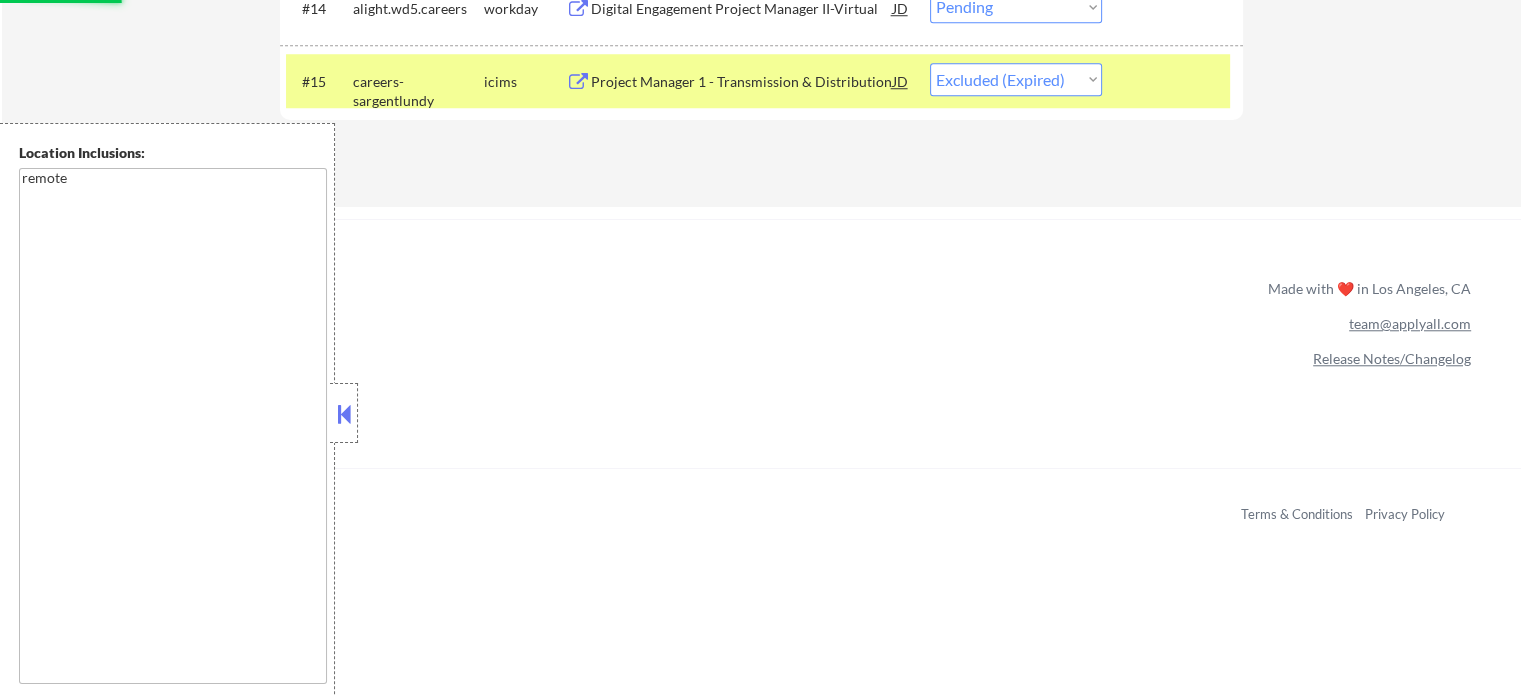 click on "#15 careers-sargentlundy icims Project Manager 1 - Transmission & Distribution JD Choose an option... Pending Applied Excluded (Questions) Excluded (Expired) Excluded (Location) Excluded (Bad Match) Excluded (Blocklist) Excluded (Salary) Excluded (Other)" at bounding box center (758, 81) 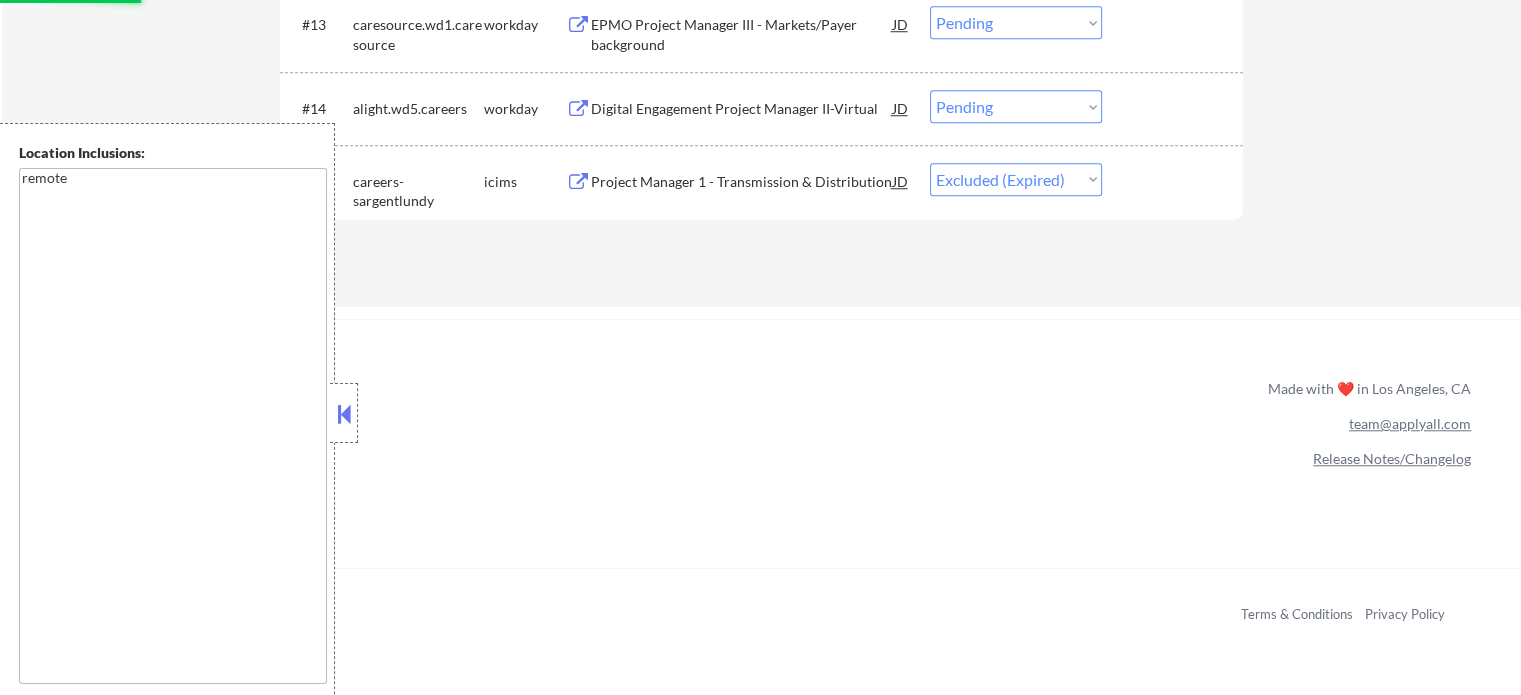 scroll, scrollTop: 1600, scrollLeft: 0, axis: vertical 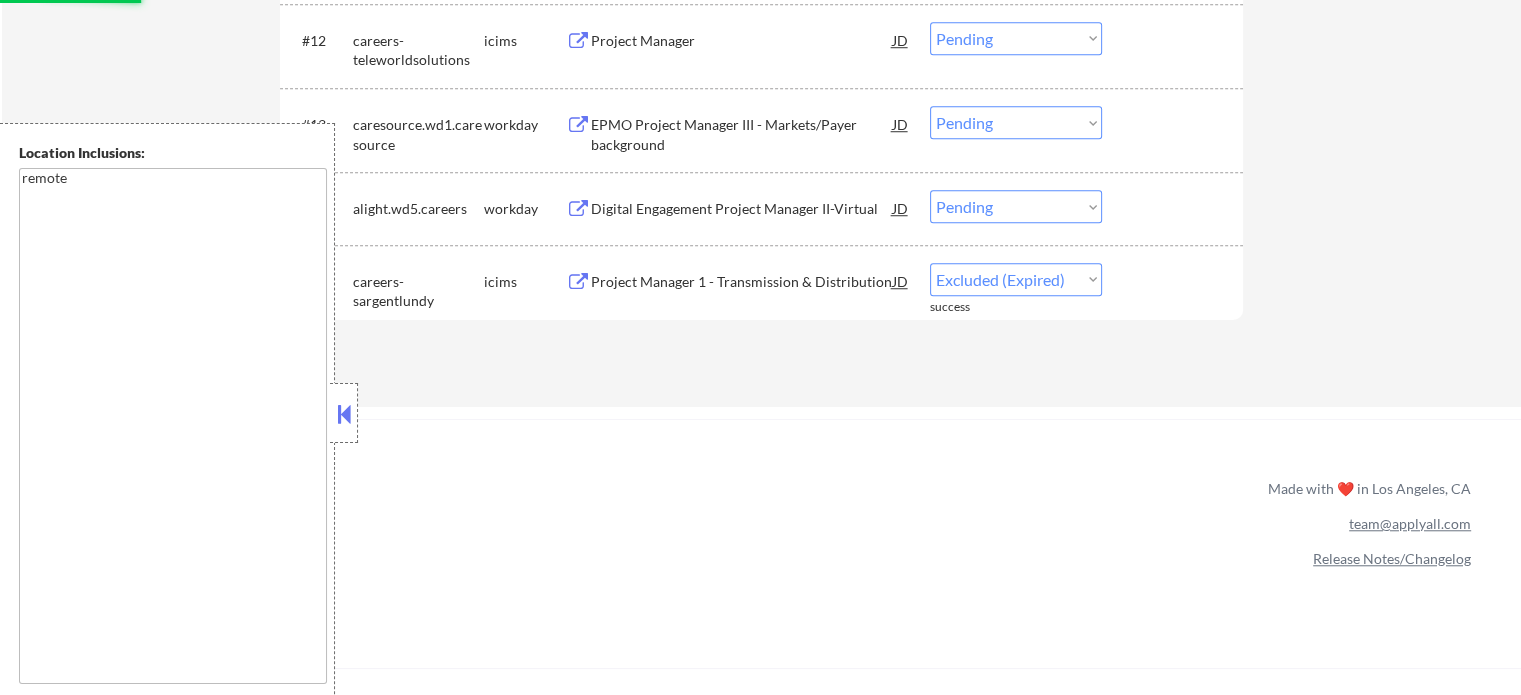 click on "Digital Engagement Project Manager II-Virtual" at bounding box center (742, 209) 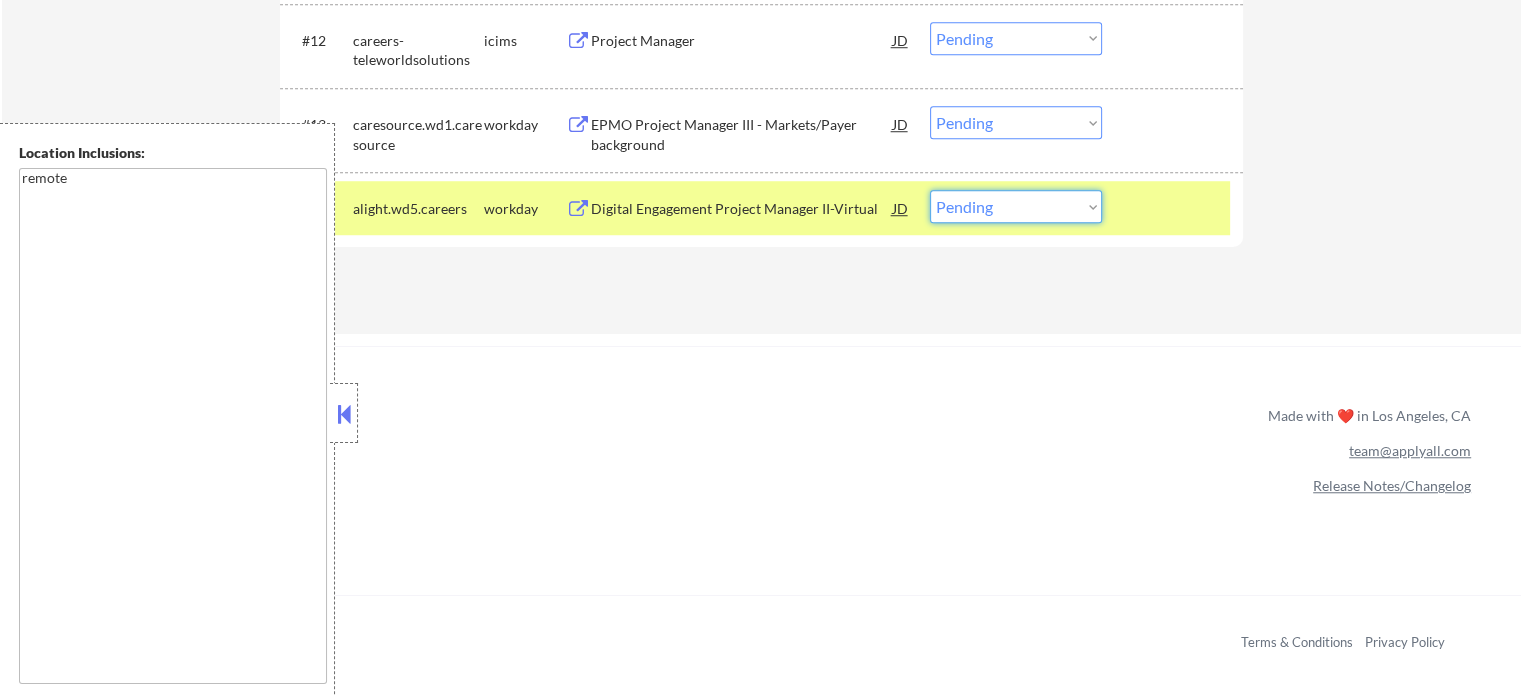 click on "Choose an option... Pending Applied Excluded (Questions) Excluded (Expired) Excluded (Location) Excluded (Bad Match) Excluded (Blocklist) Excluded (Salary) Excluded (Other)" at bounding box center [1016, 206] 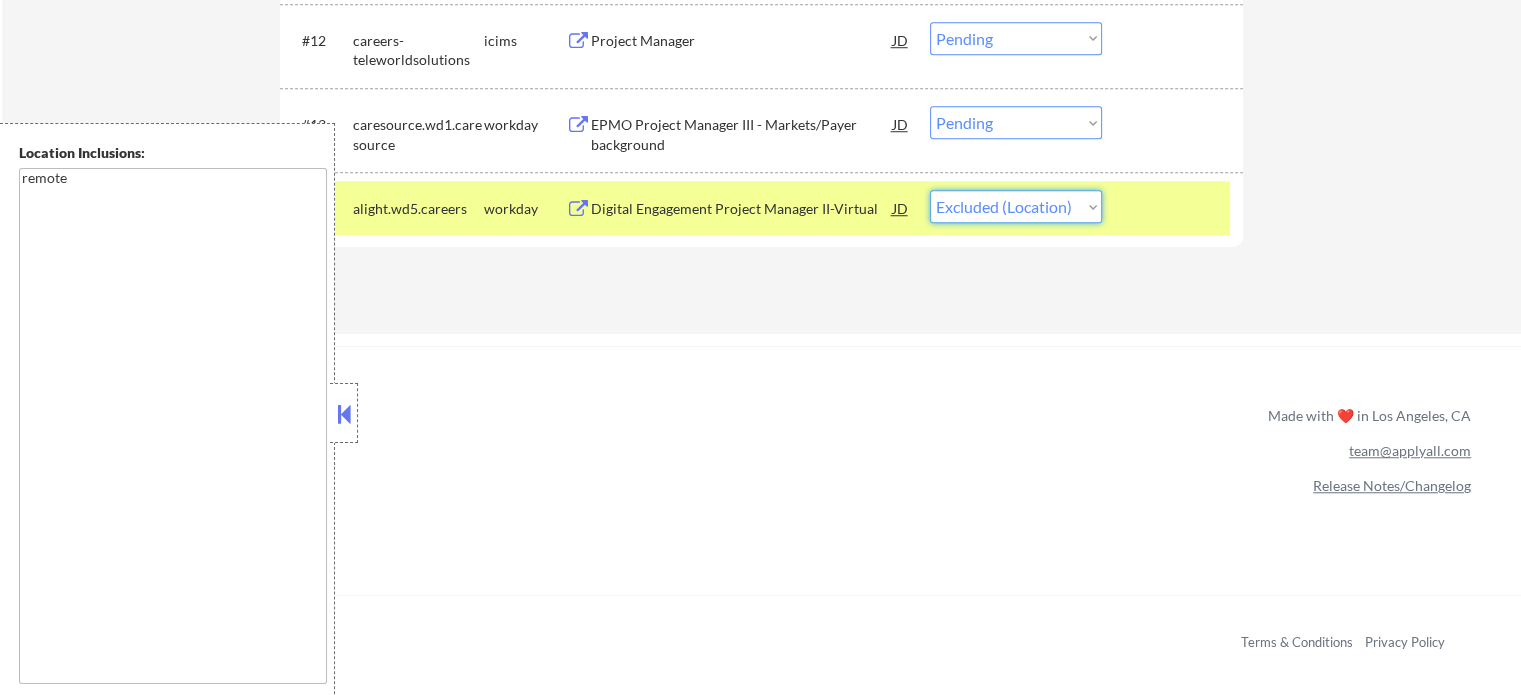 click on "Choose an option... Pending Applied Excluded (Questions) Excluded (Expired) Excluded (Location) Excluded (Bad Match) Excluded (Blocklist) Excluded (Salary) Excluded (Other)" at bounding box center [1016, 206] 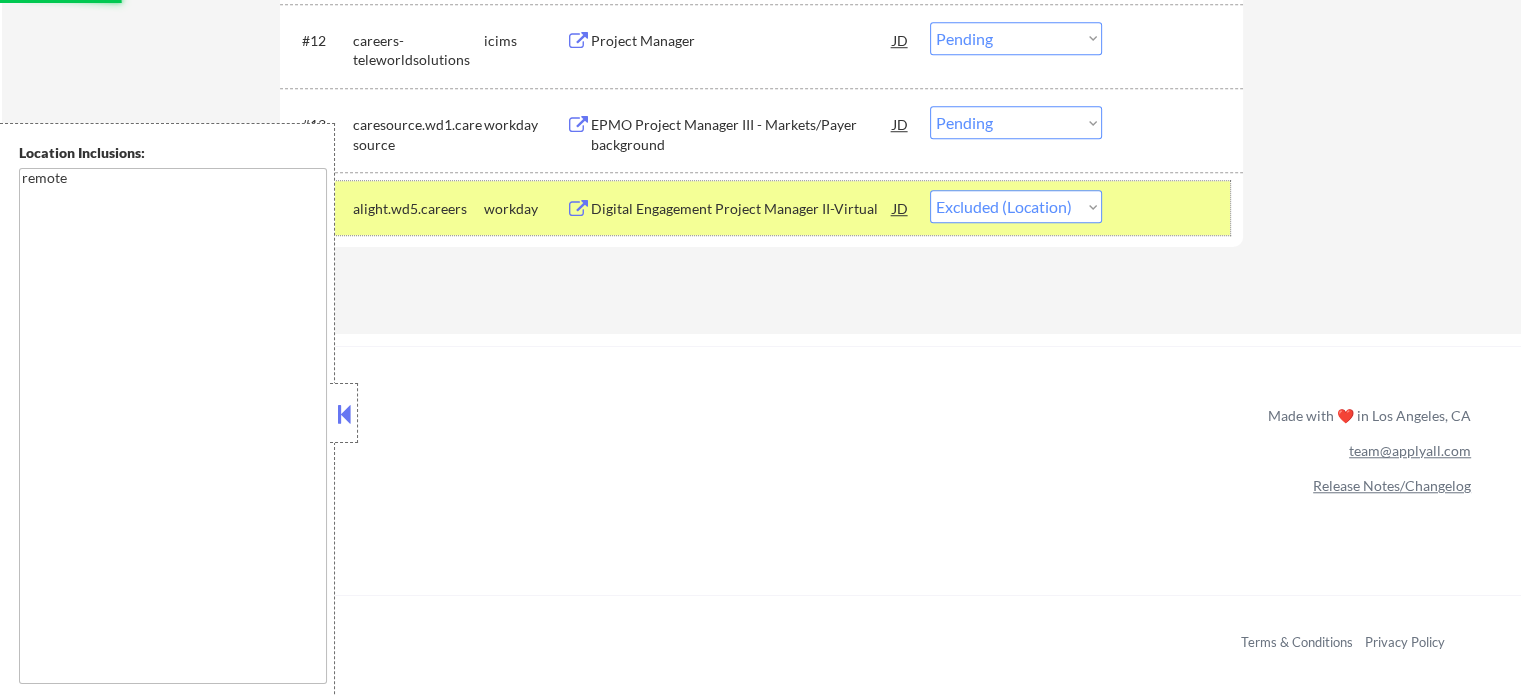 click at bounding box center [1175, 208] 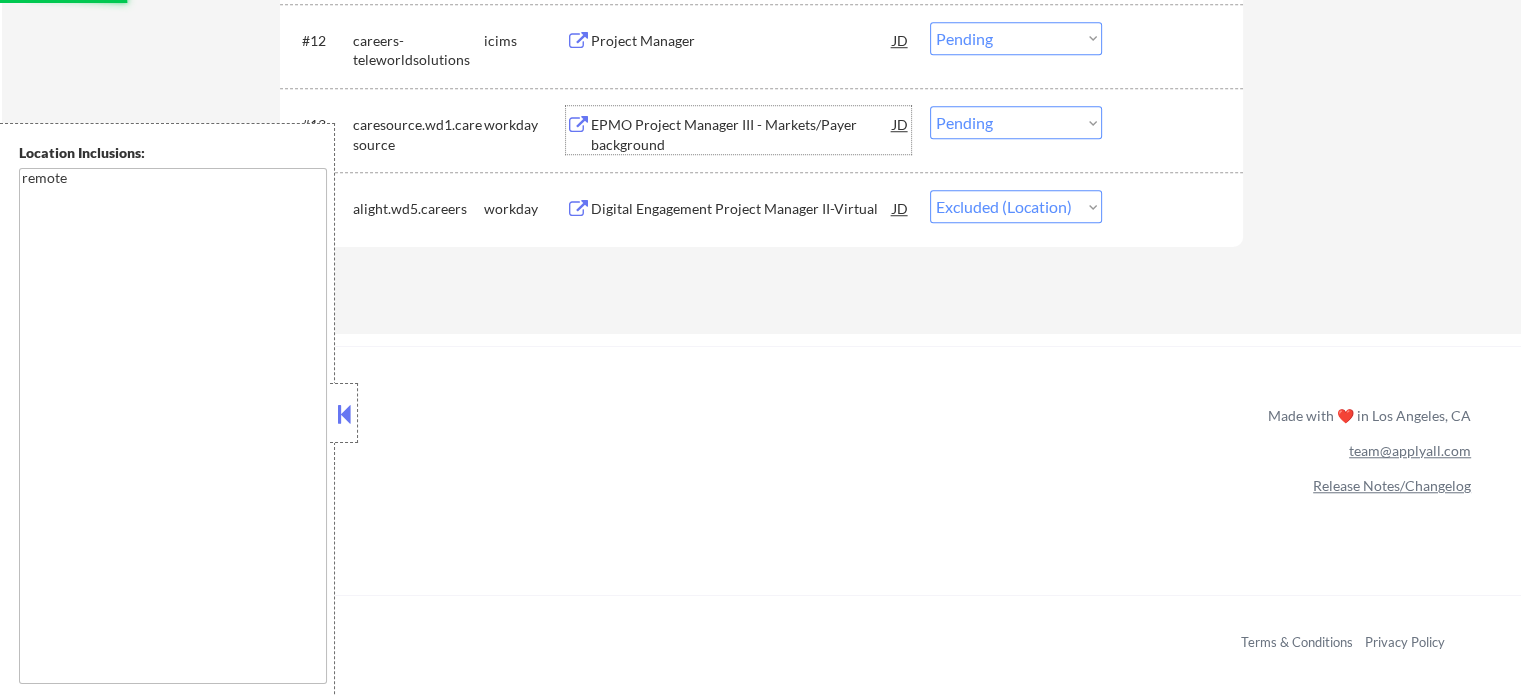 click on "EPMO Project Manager III - Markets/Payer background" at bounding box center (742, 134) 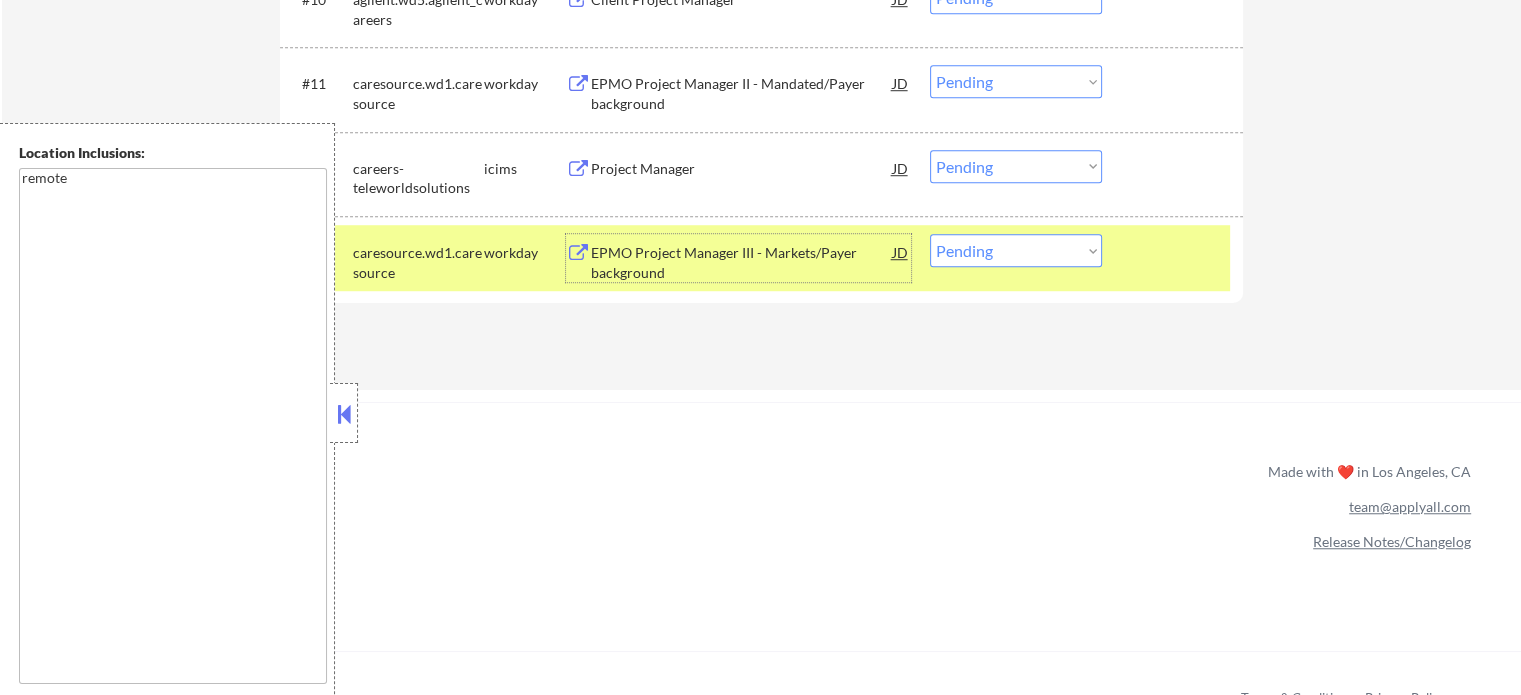 scroll, scrollTop: 1300, scrollLeft: 0, axis: vertical 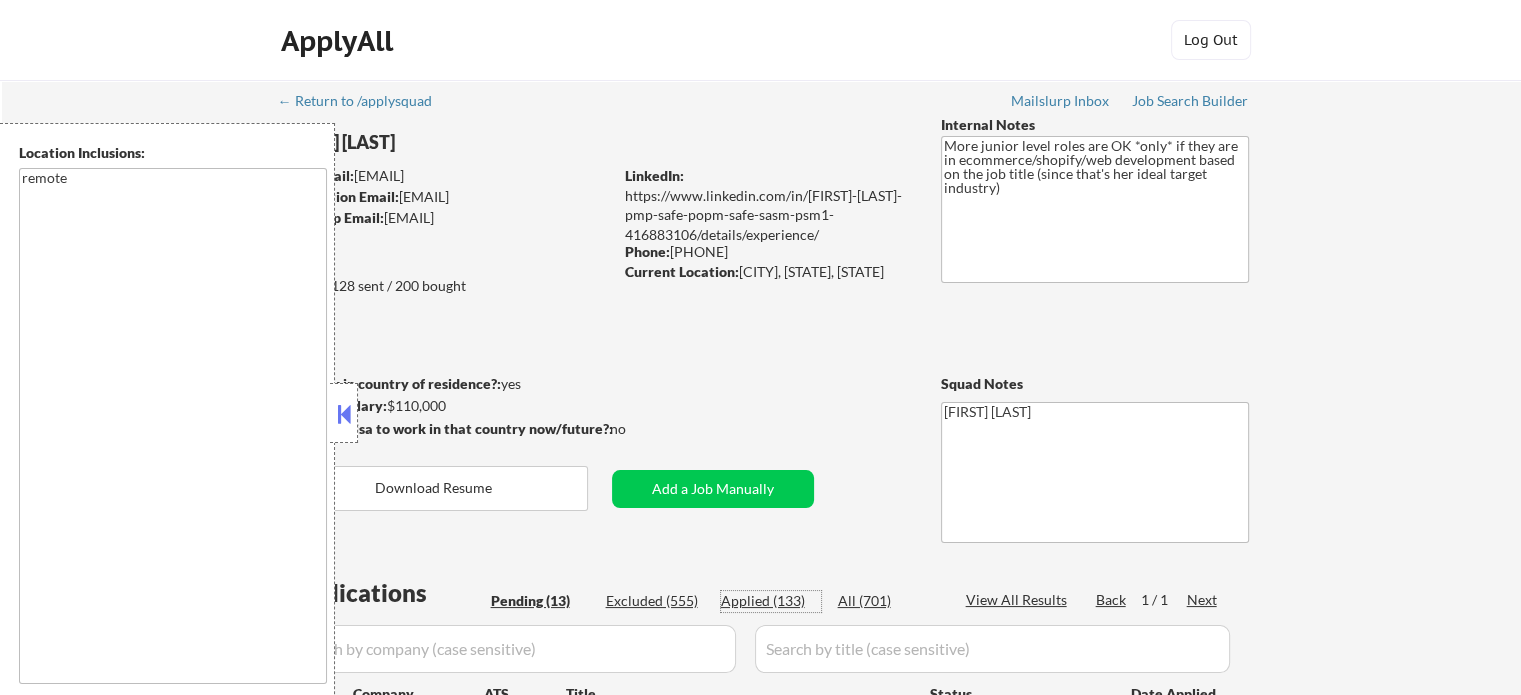 click on "Applied (133)" at bounding box center [771, 601] 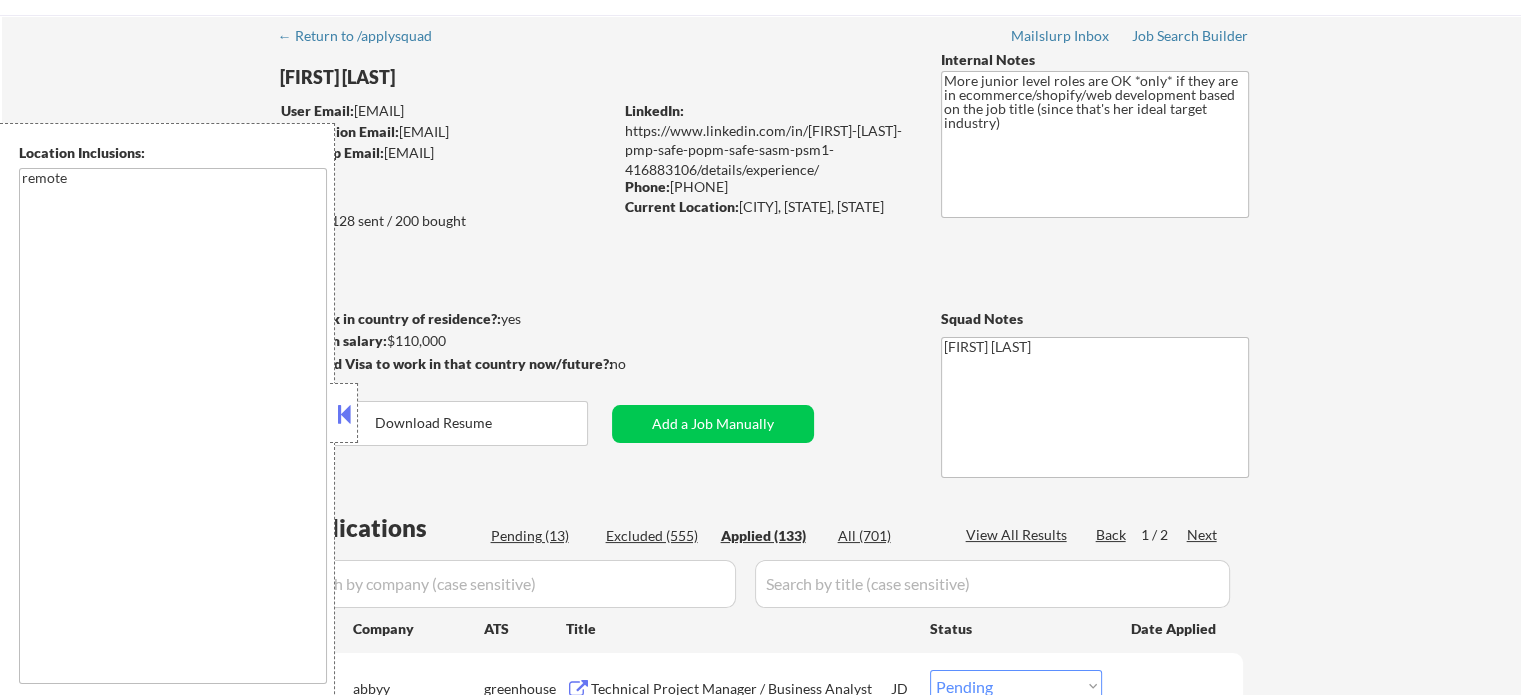 scroll, scrollTop: 100, scrollLeft: 0, axis: vertical 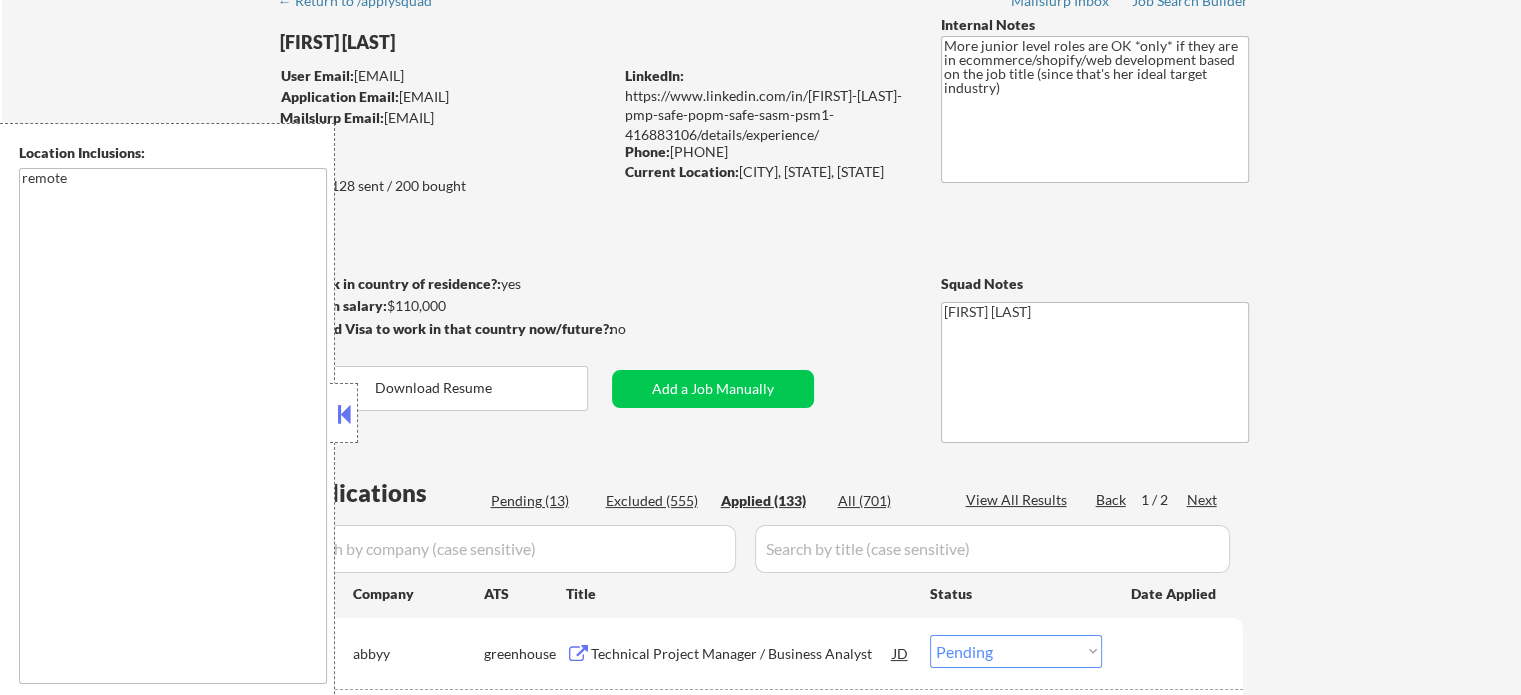 select on ""applied"" 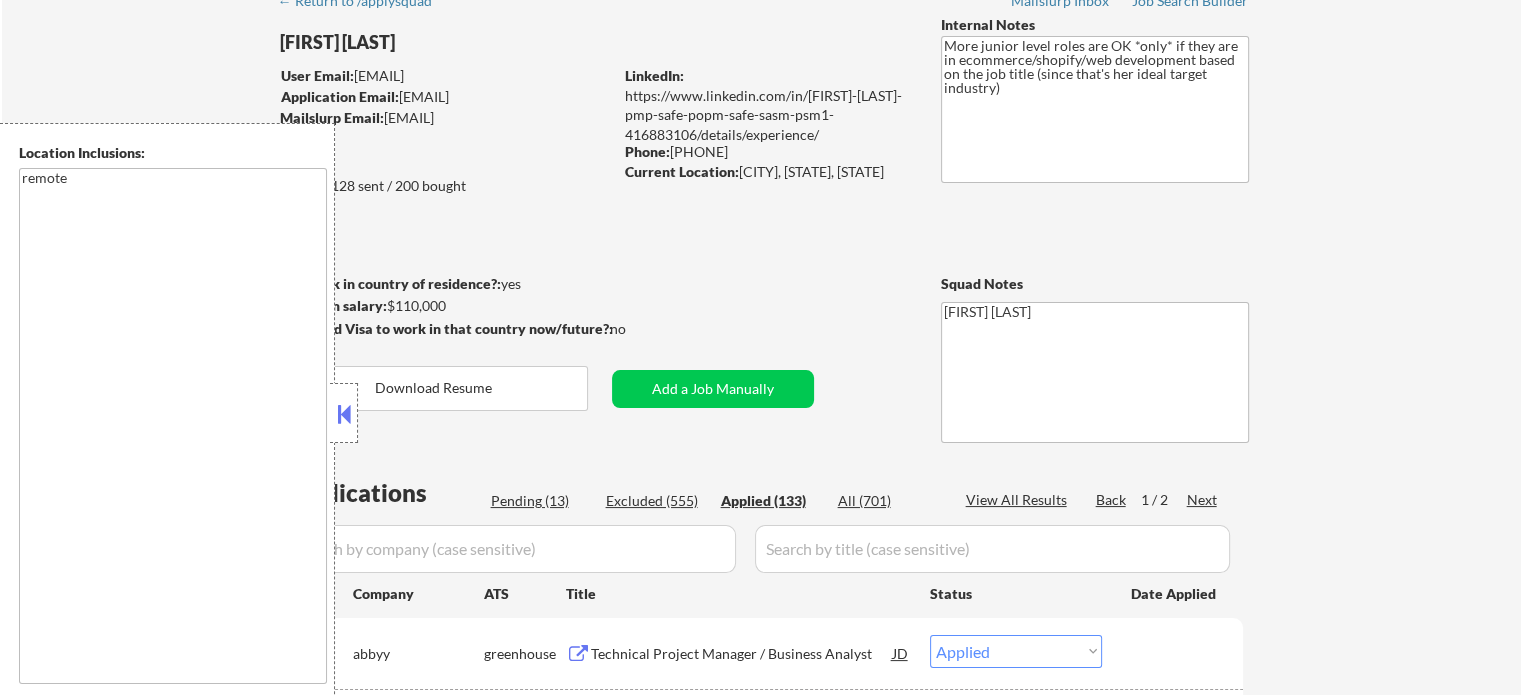 select on ""applied"" 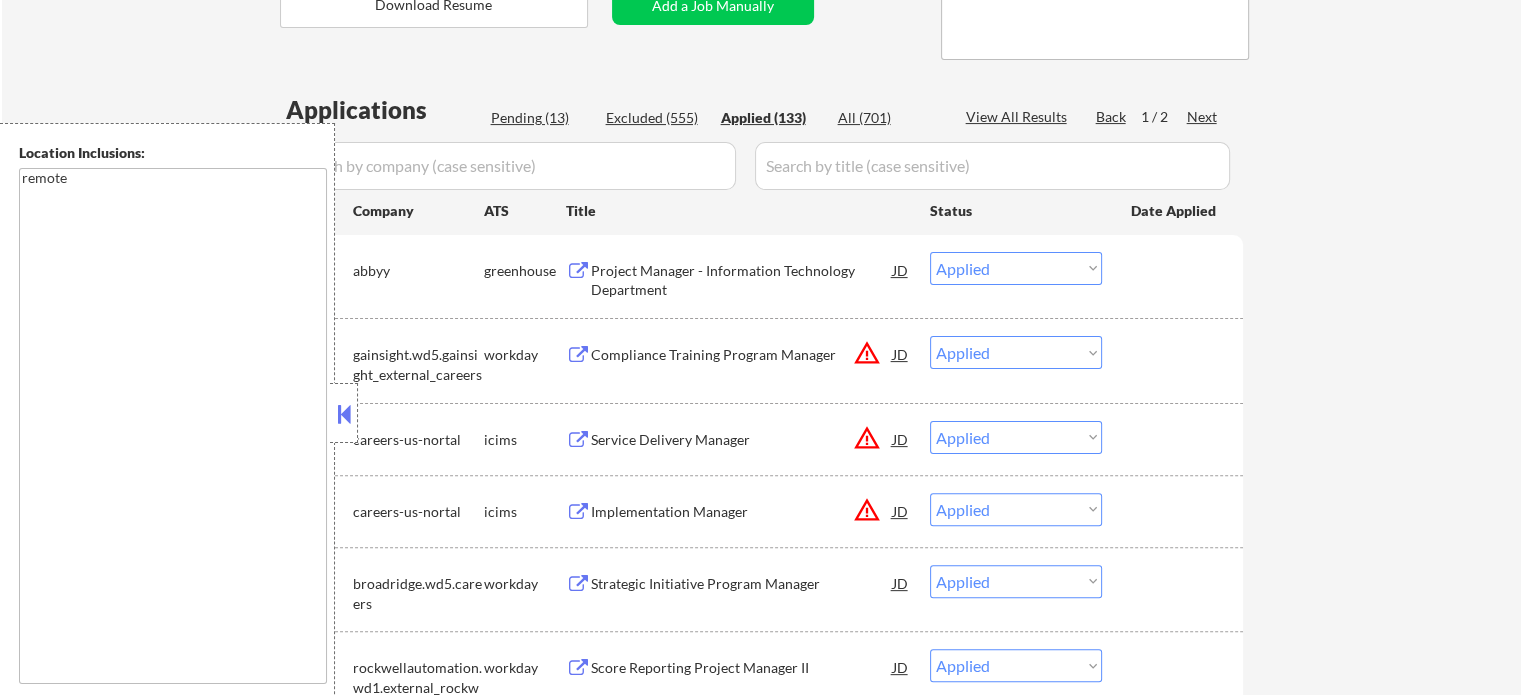 scroll, scrollTop: 500, scrollLeft: 0, axis: vertical 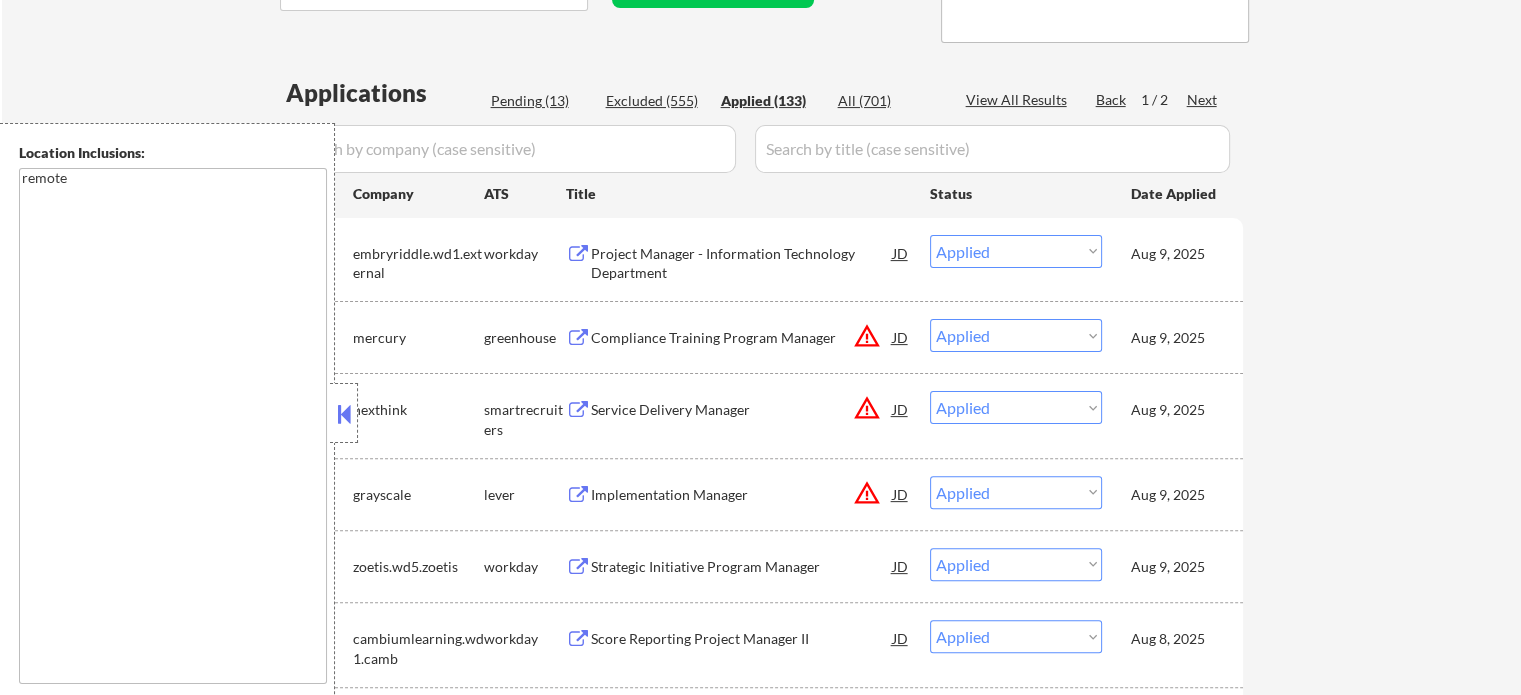 click at bounding box center [344, 414] 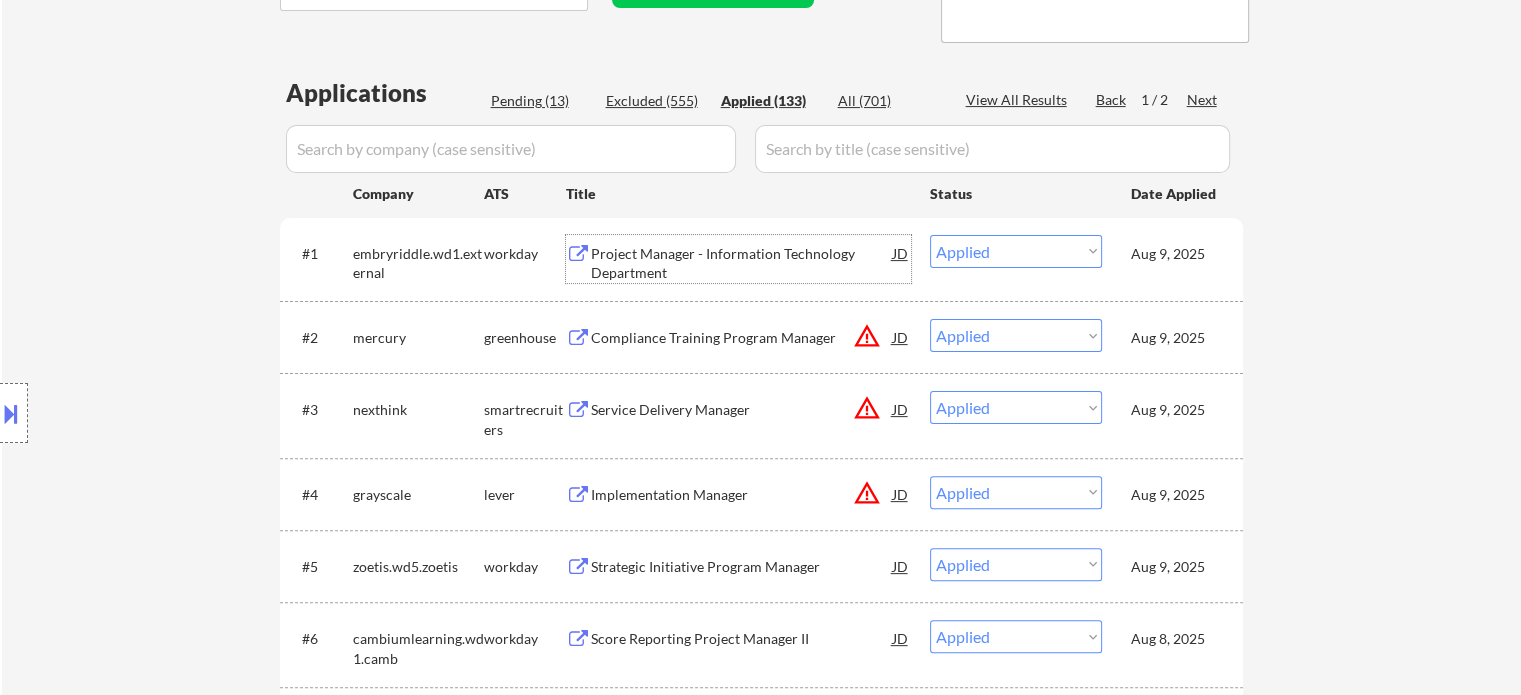 click on "Project Manager - Information Technology Department" at bounding box center [742, 263] 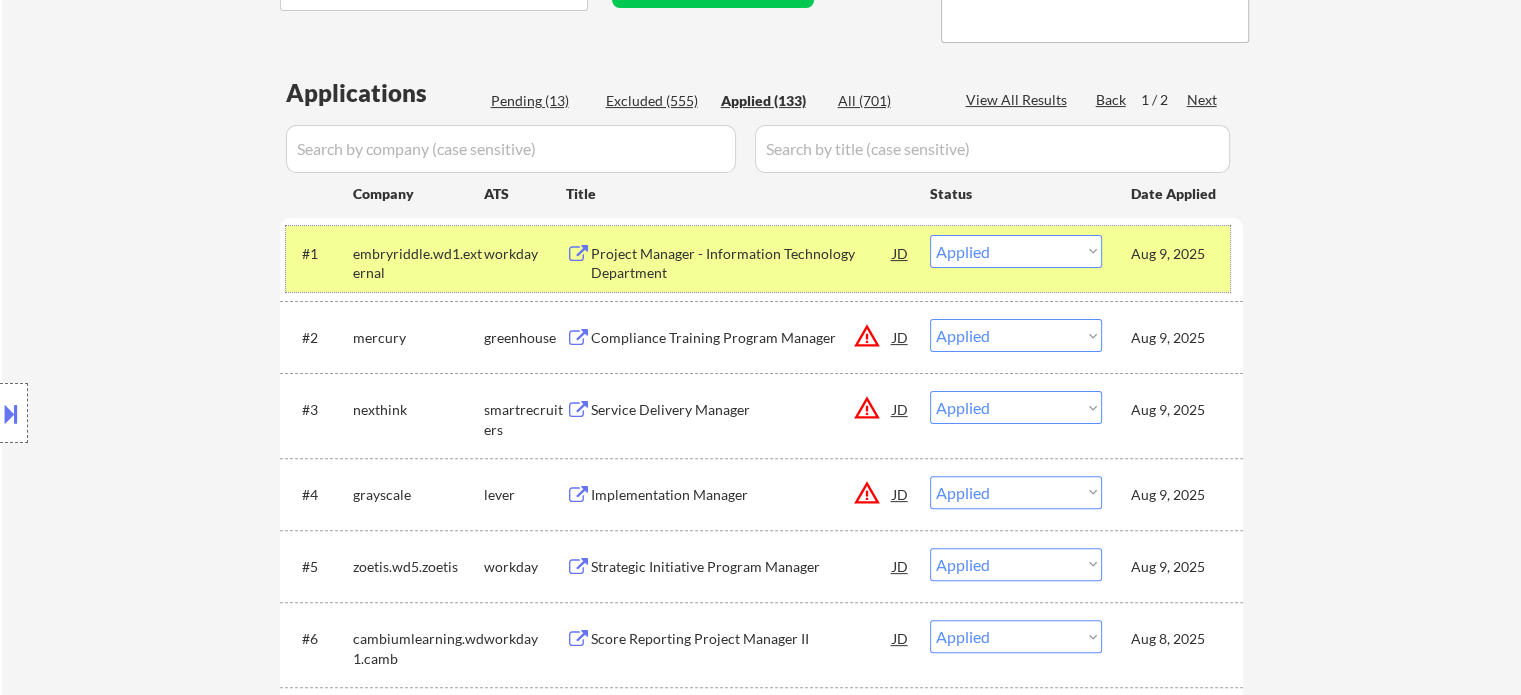 click on "Aug 9, 2025" at bounding box center [1175, 254] 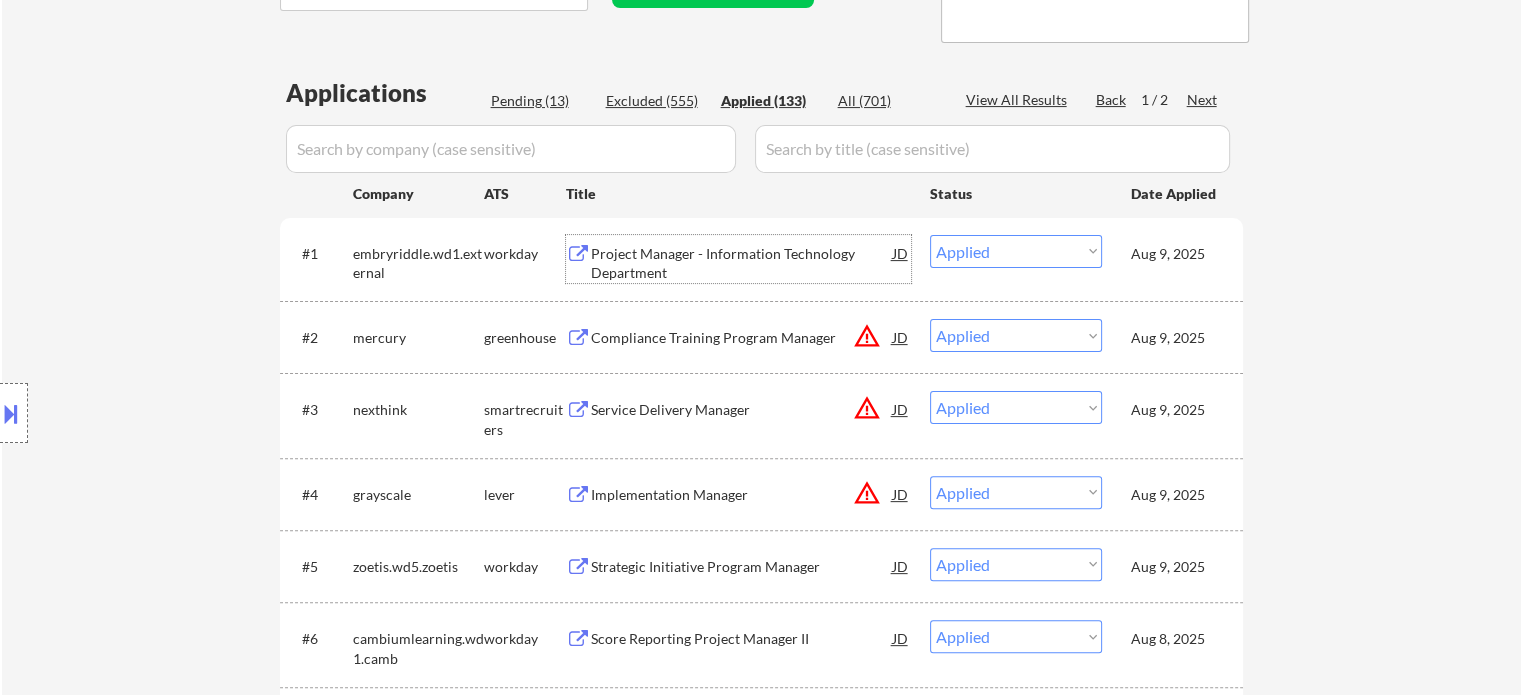 click on "Project Manager - Information Technology Department" at bounding box center [742, 263] 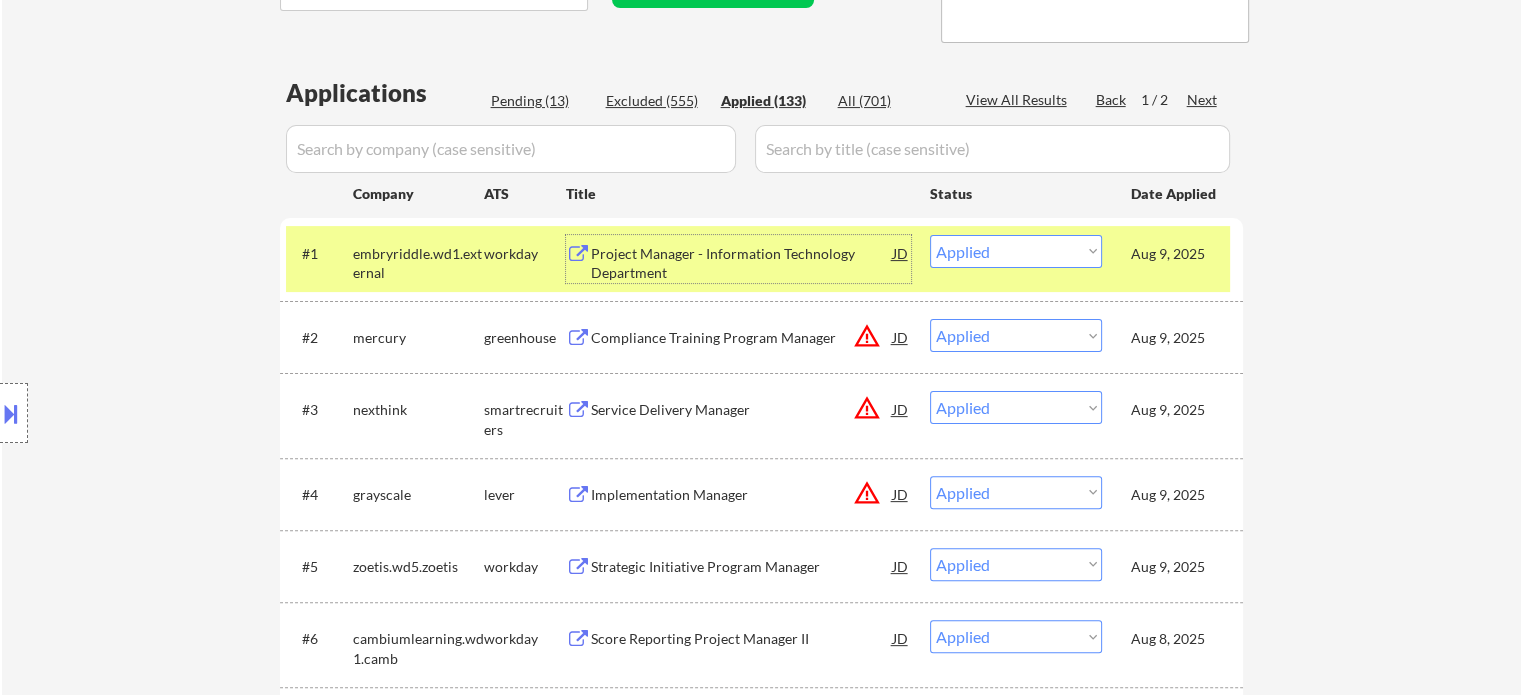 click on "Project Manager - Information Technology Department" at bounding box center [742, 263] 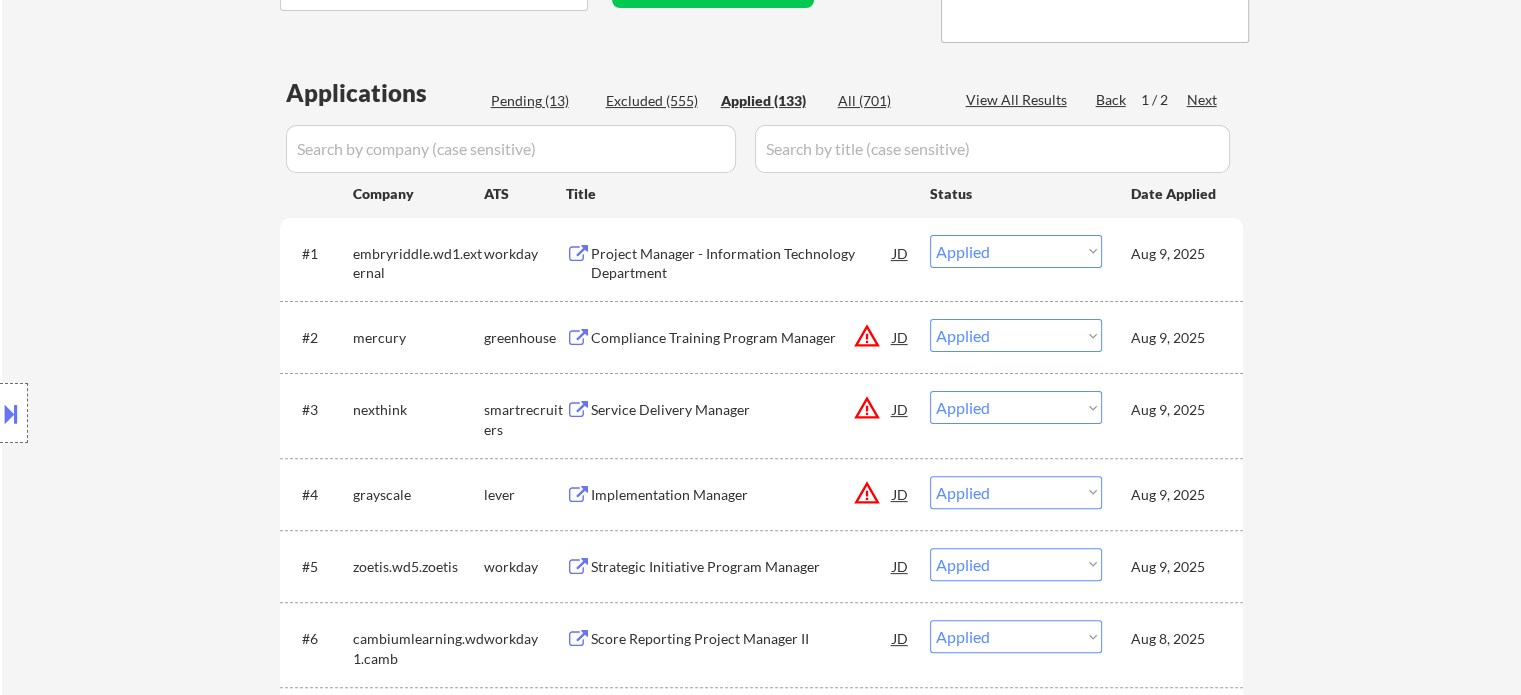 click on "Aug 9, 2025 #2 mercury greenhouse Compliance Training Program Manager JD warning_amber Choose an option... Pending Applied Excluded (Questions) Excluded (Expired) Excluded (Location) Excluded (Bad Match) Excluded (Blocklist) Excluded (Salary) Excluded (Other) Aug 9, 2025 #3 nexthink smartrecruiters Service Delivery Manager  JD warning_amber Choose an option... Pending Applied Excluded (Questions) Excluded (Expired) Excluded (Location) Excluded (Bad Match) Excluded (Blocklist) Excluded (Salary) Excluded (Other) Aug 9, 2025 success #4 grayscale lever Implementation Manager JD warning_amber Choose an option... Pending" at bounding box center [761, 4303] 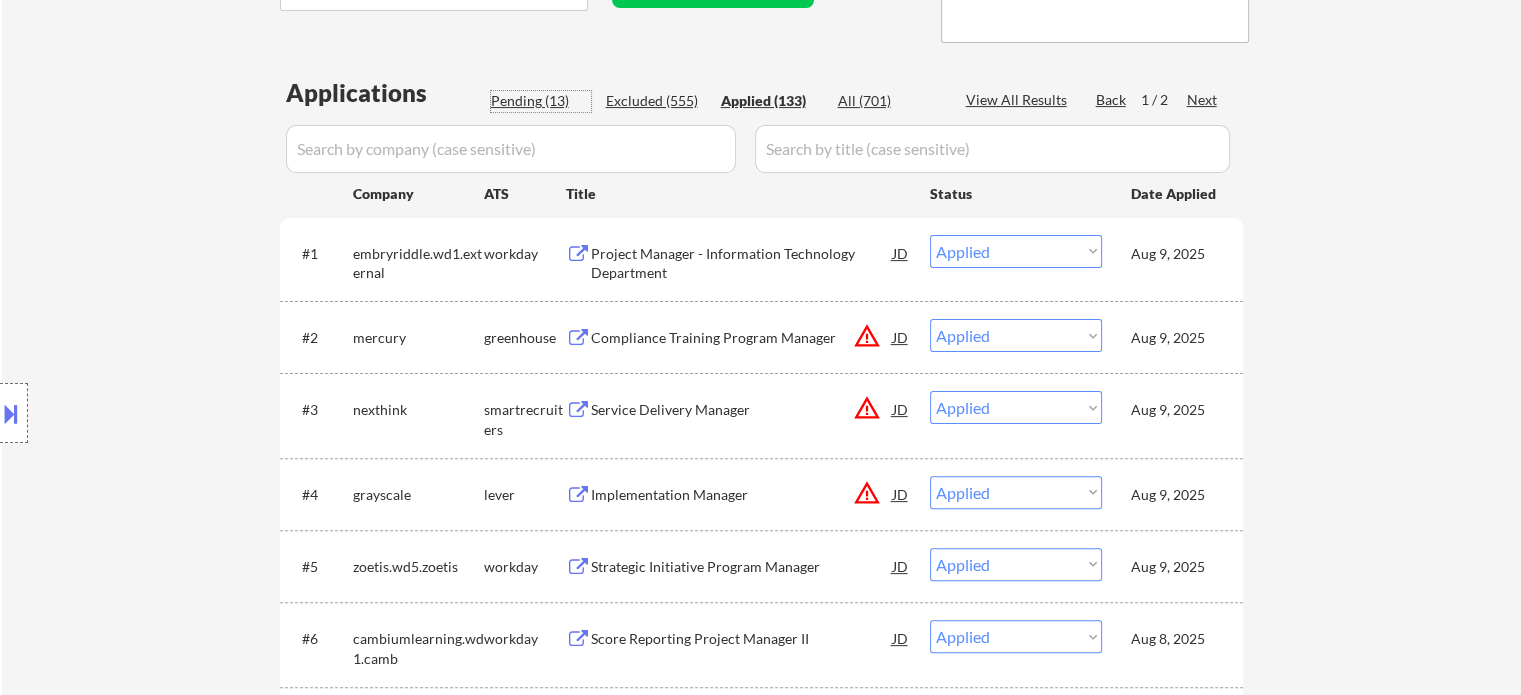click on "Pending (13)" at bounding box center (541, 101) 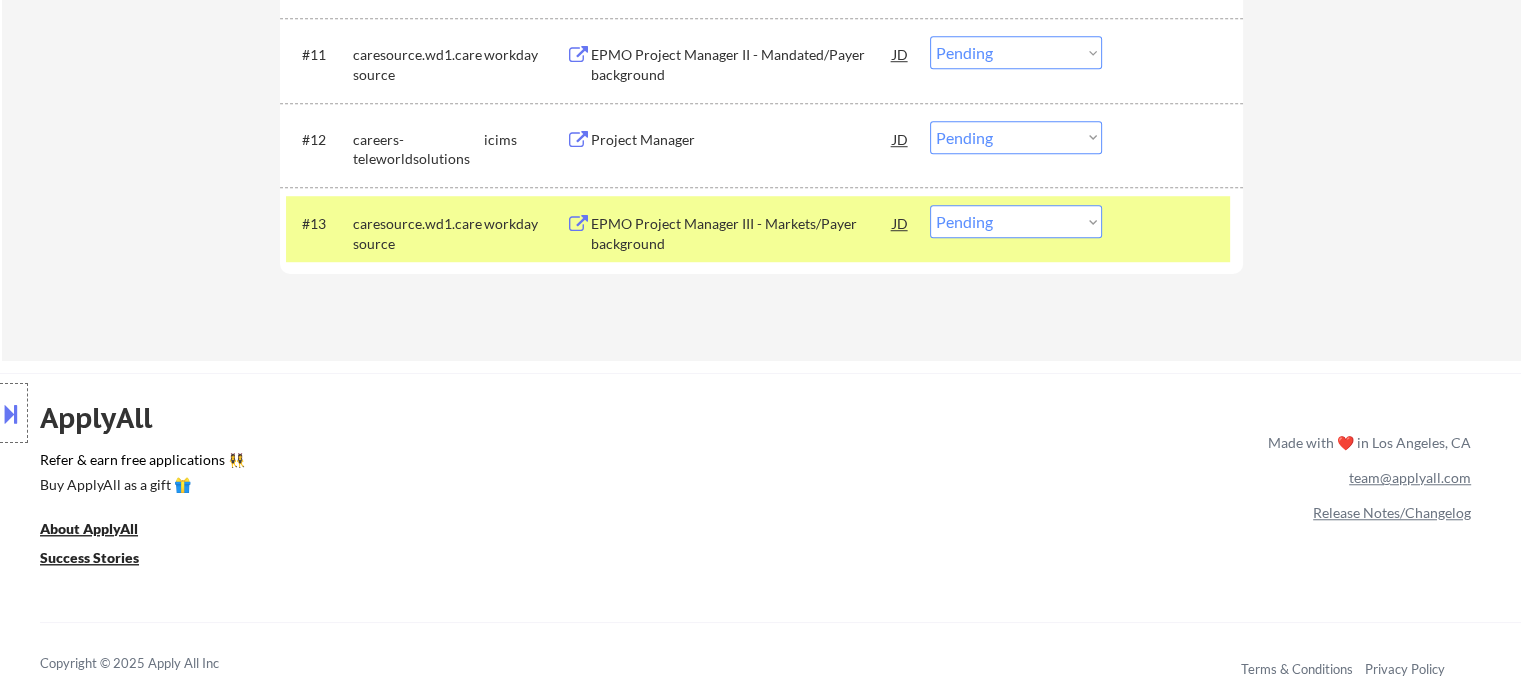 scroll, scrollTop: 1600, scrollLeft: 0, axis: vertical 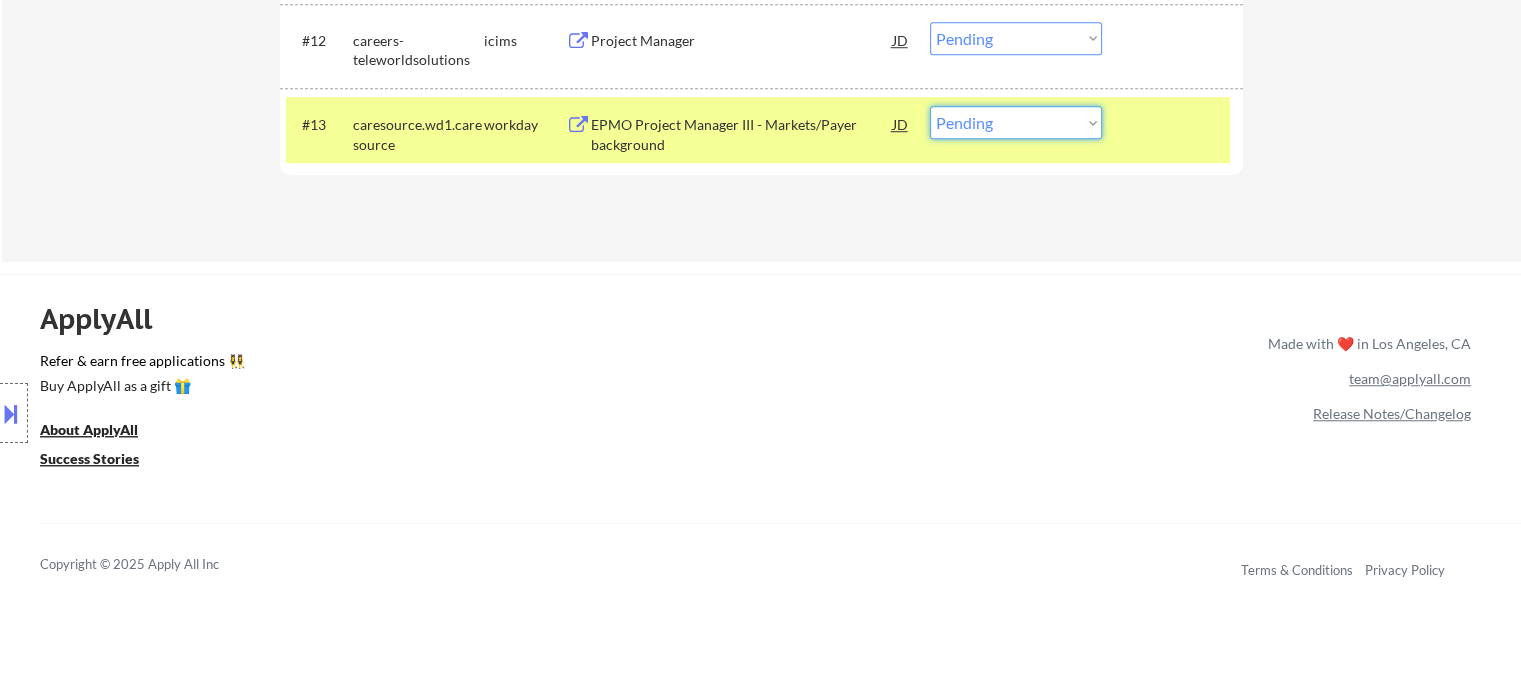 click on "Choose an option... Pending Applied Excluded (Questions) Excluded (Expired) Excluded (Location) Excluded (Bad Match) Excluded (Blocklist) Excluded (Salary) Excluded (Other)" at bounding box center [1016, 122] 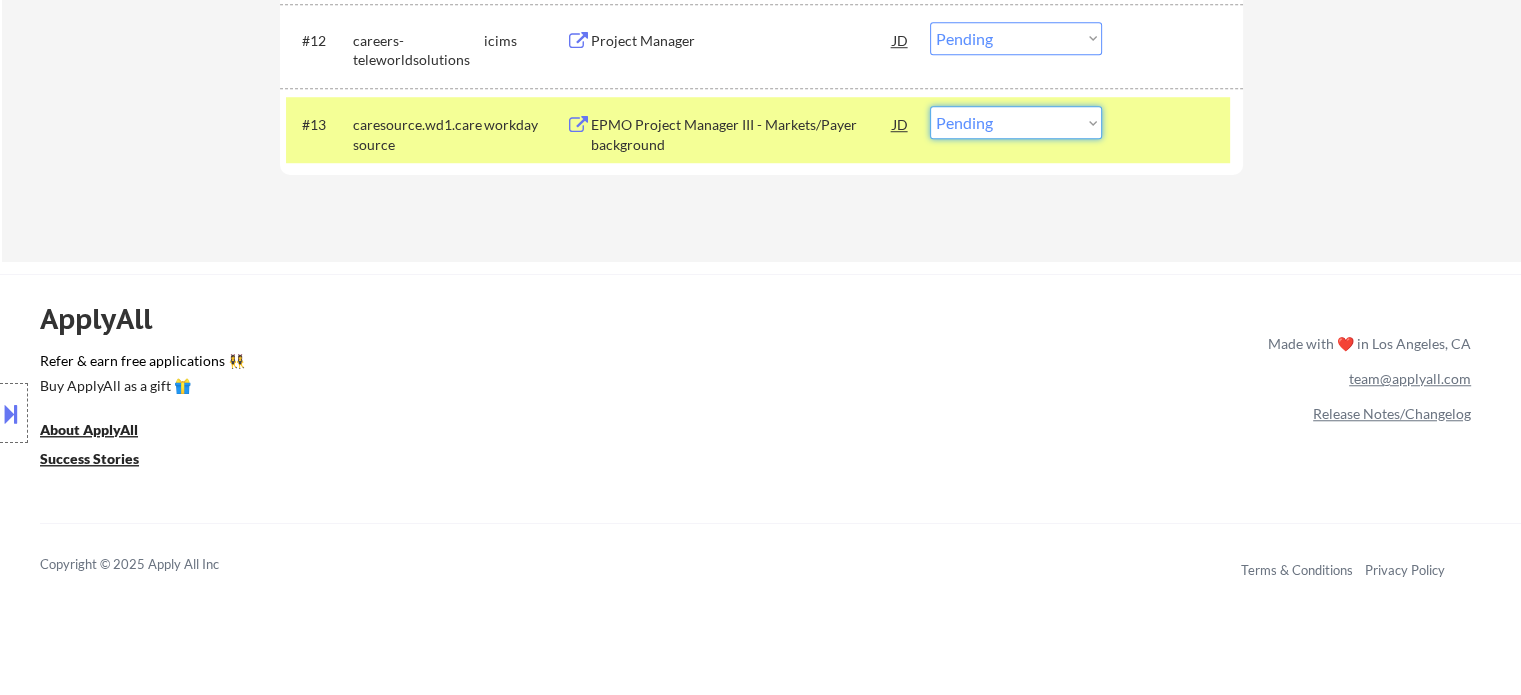 select on ""applied"" 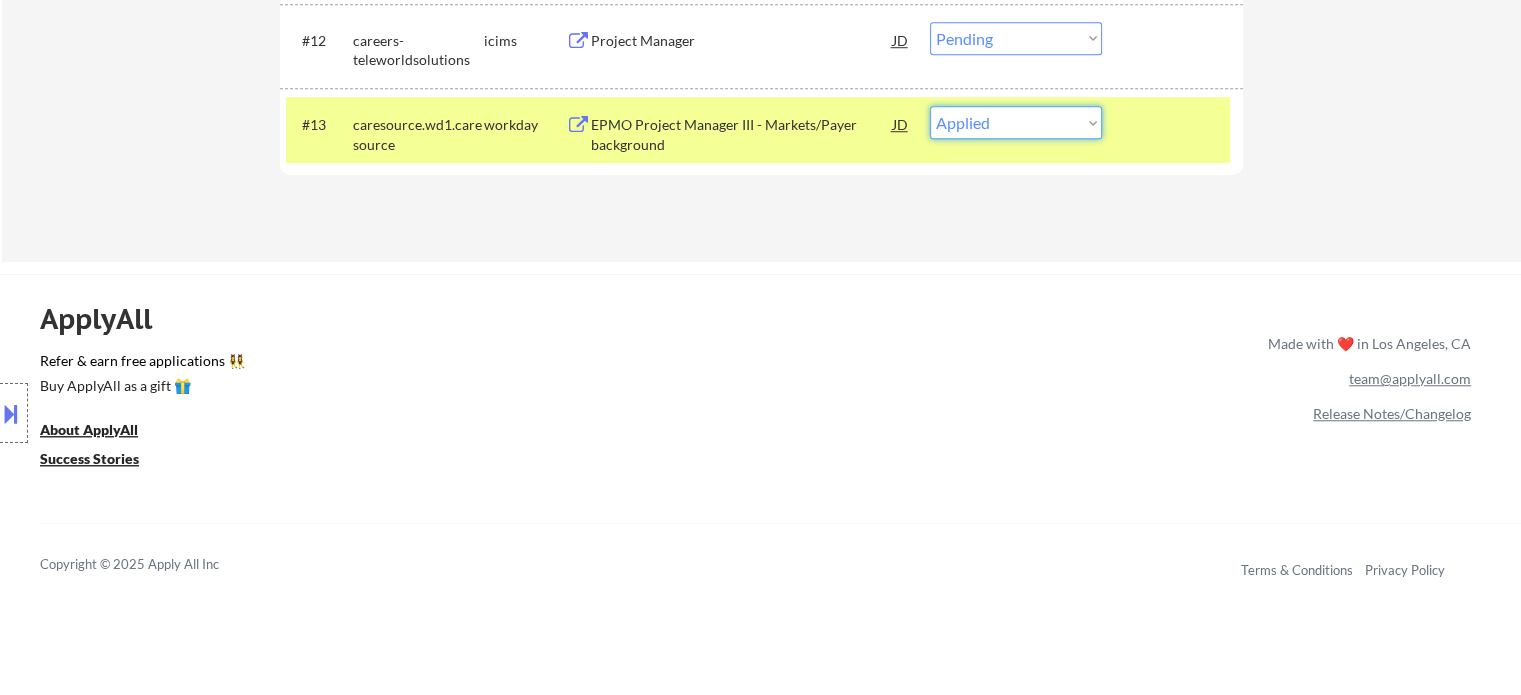 click on "Choose an option... Pending Applied Excluded (Questions) Excluded (Expired) Excluded (Location) Excluded (Bad Match) Excluded (Blocklist) Excluded (Salary) Excluded (Other)" at bounding box center [1016, 122] 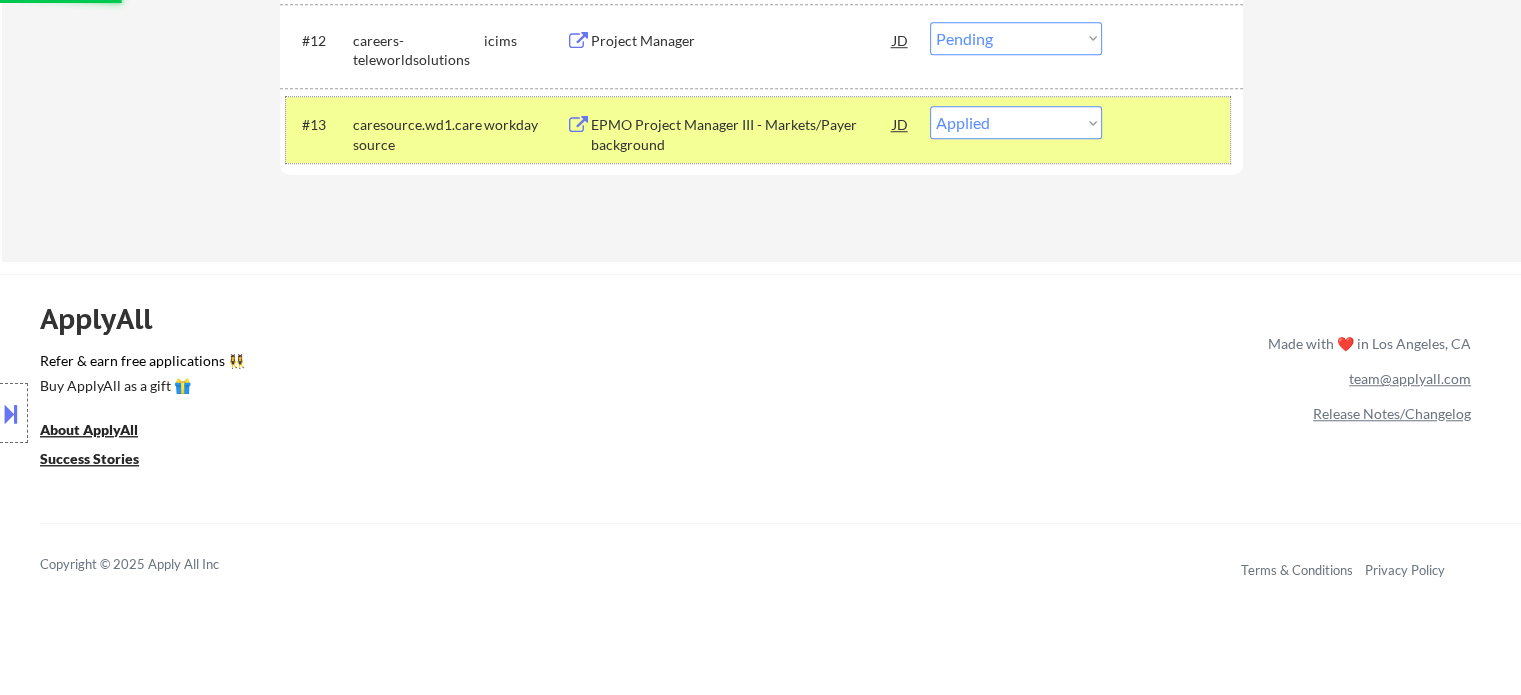 click at bounding box center [1175, 124] 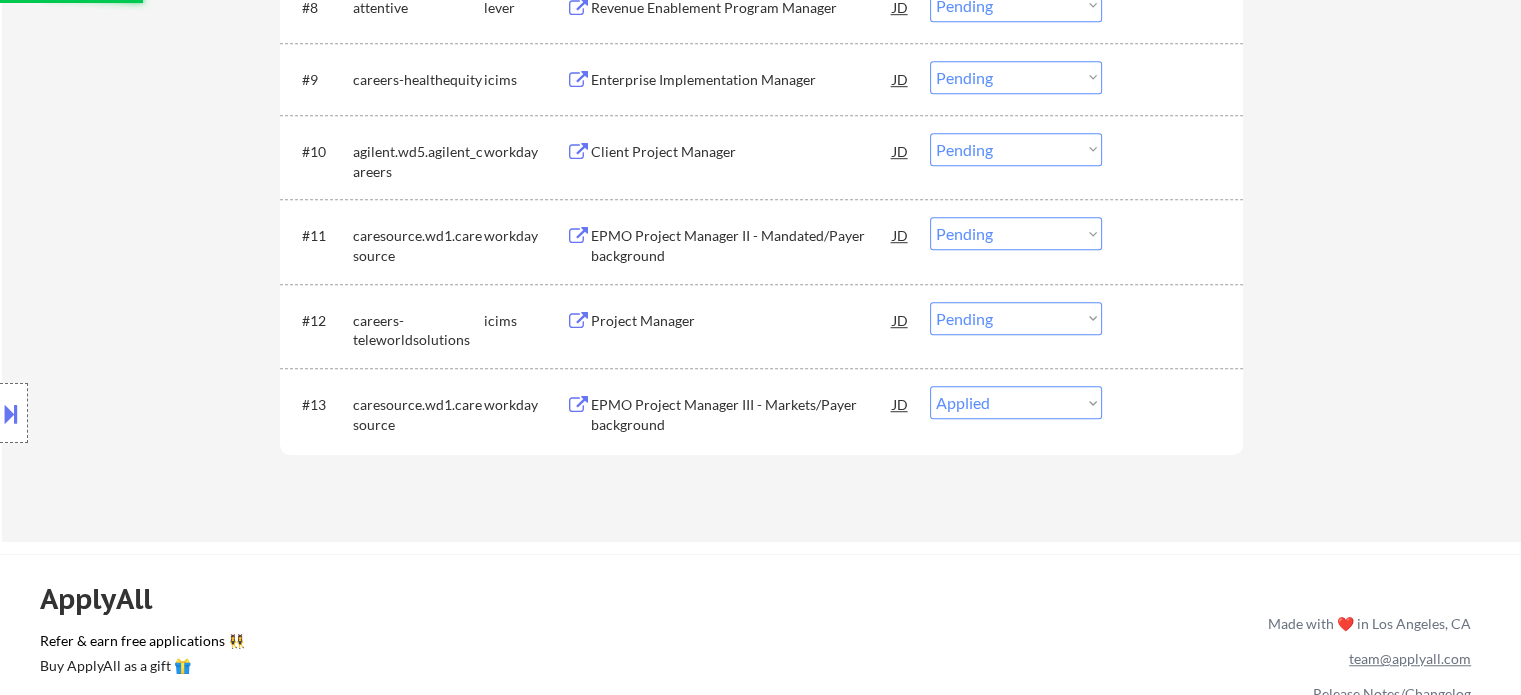 scroll, scrollTop: 1300, scrollLeft: 0, axis: vertical 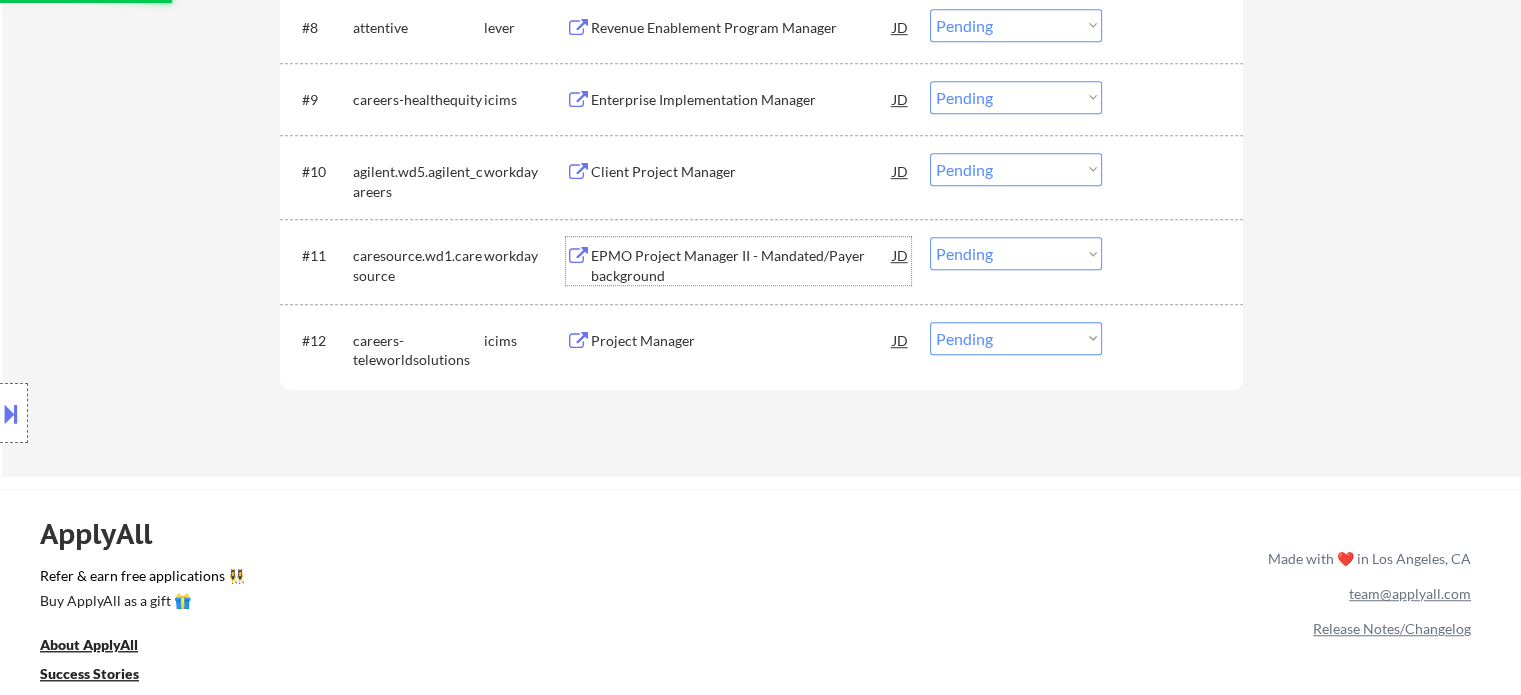 click on "EPMO Project Manager II - Mandated/Payer background" at bounding box center [742, 265] 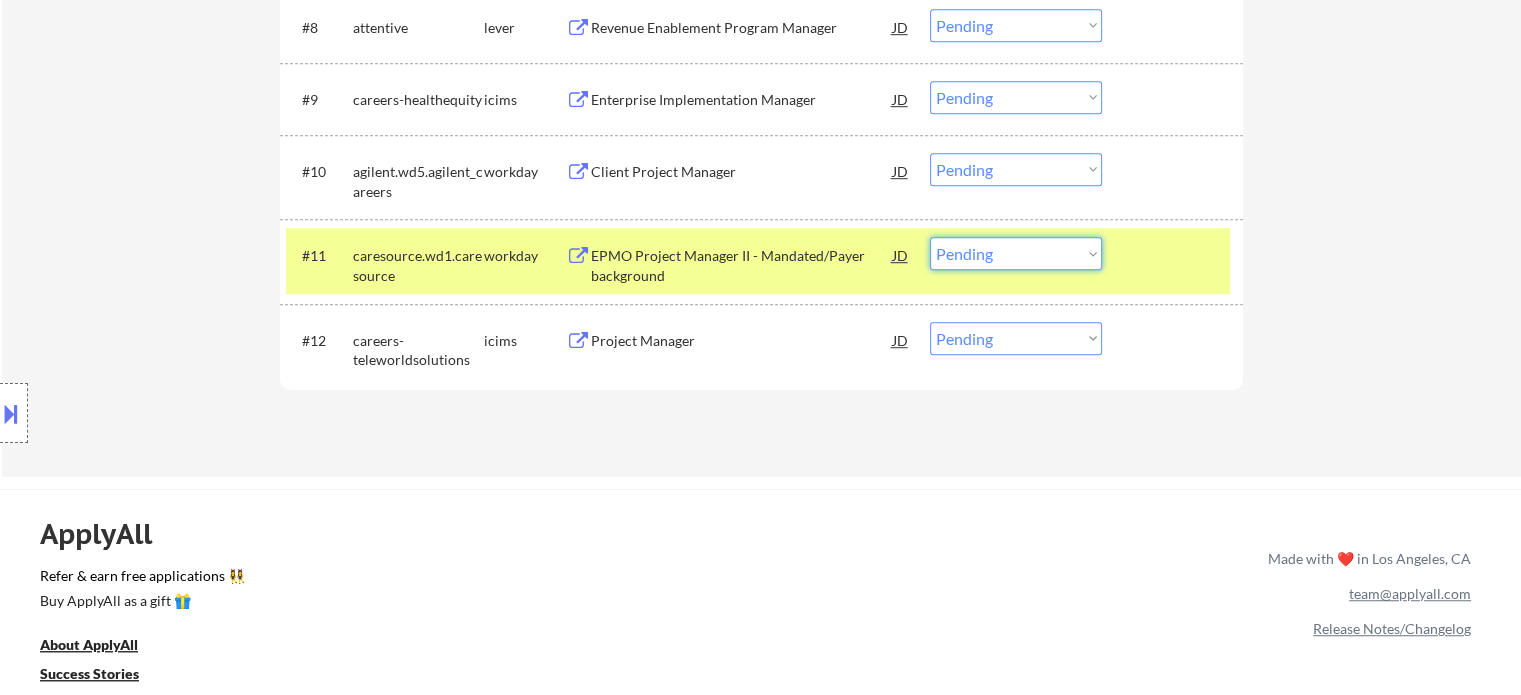 click on "Choose an option... Pending Applied Excluded (Questions) Excluded (Expired) Excluded (Location) Excluded (Bad Match) Excluded (Blocklist) Excluded (Salary) Excluded (Other)" at bounding box center [1016, 253] 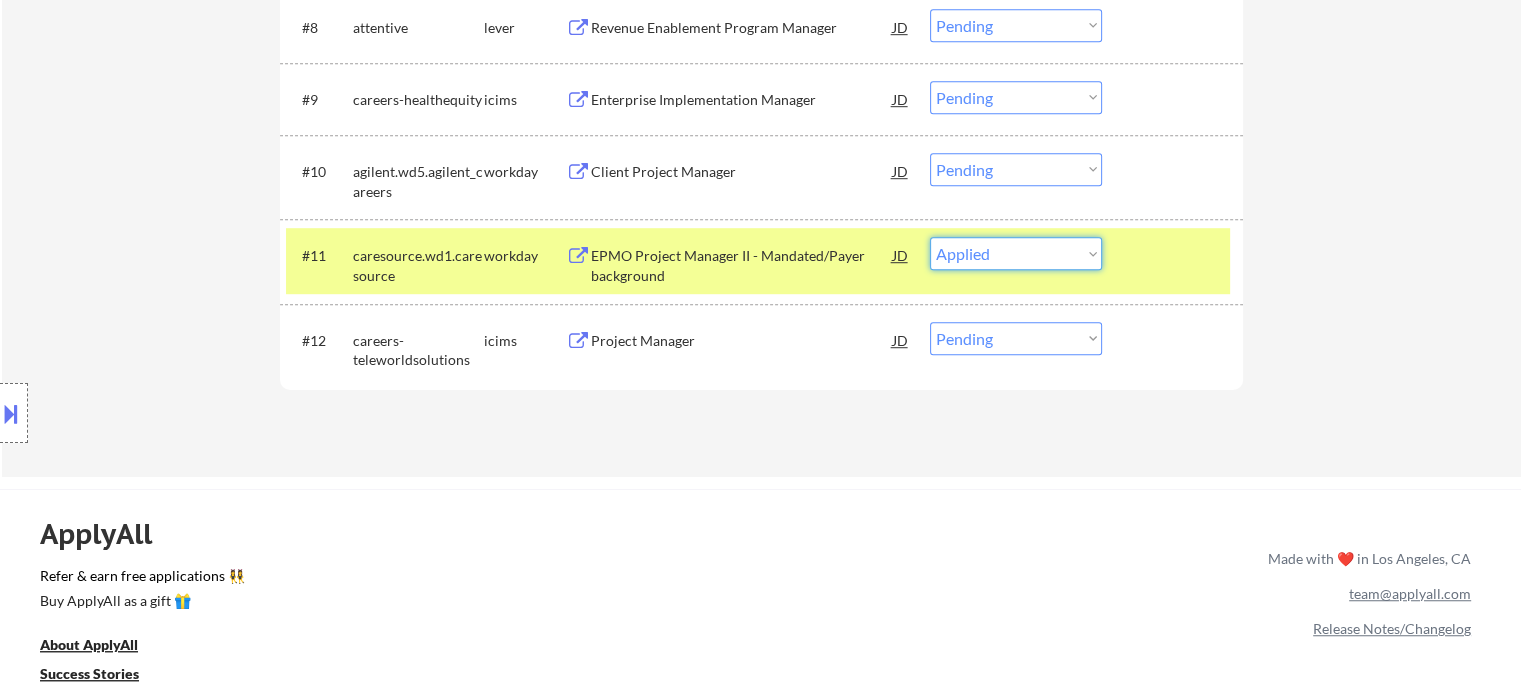 click on "Choose an option... Pending Applied Excluded (Questions) Excluded (Expired) Excluded (Location) Excluded (Bad Match) Excluded (Blocklist) Excluded (Salary) Excluded (Other)" at bounding box center (1016, 253) 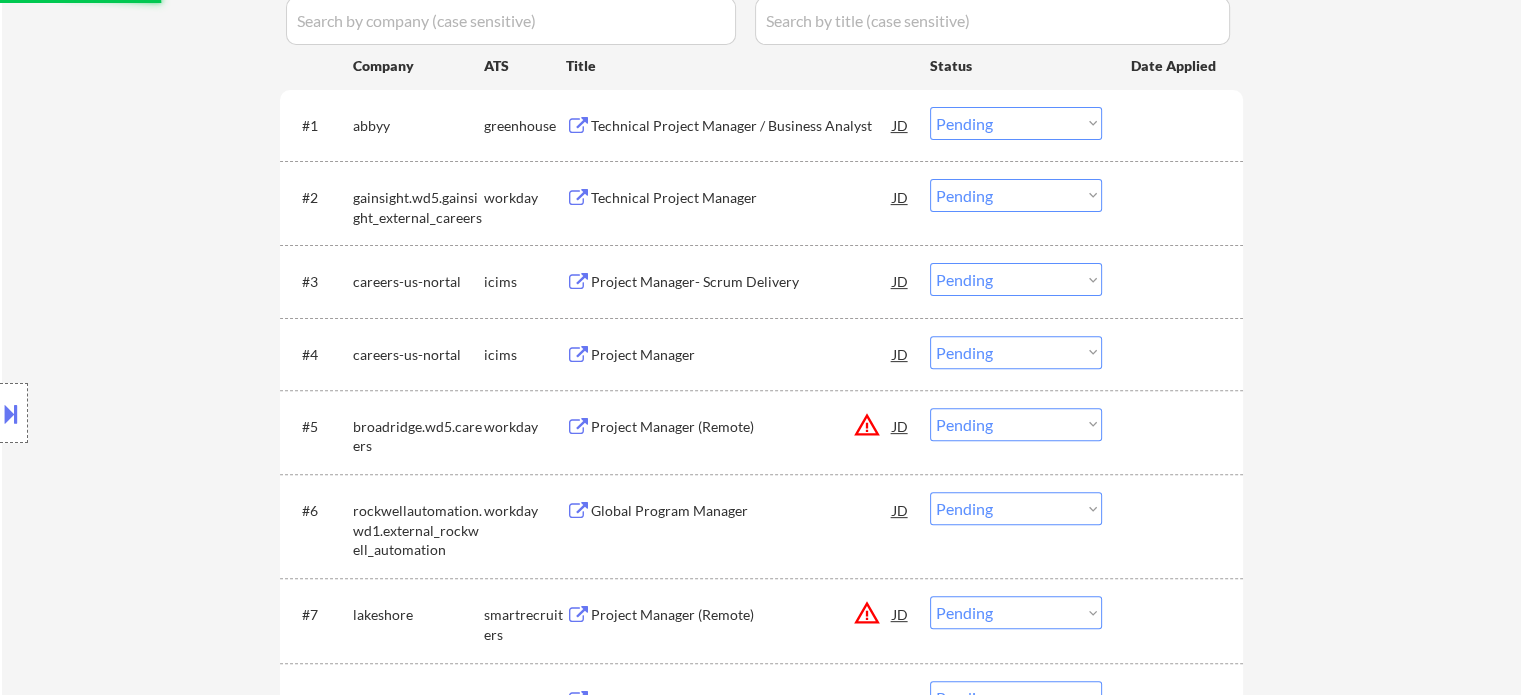 scroll, scrollTop: 600, scrollLeft: 0, axis: vertical 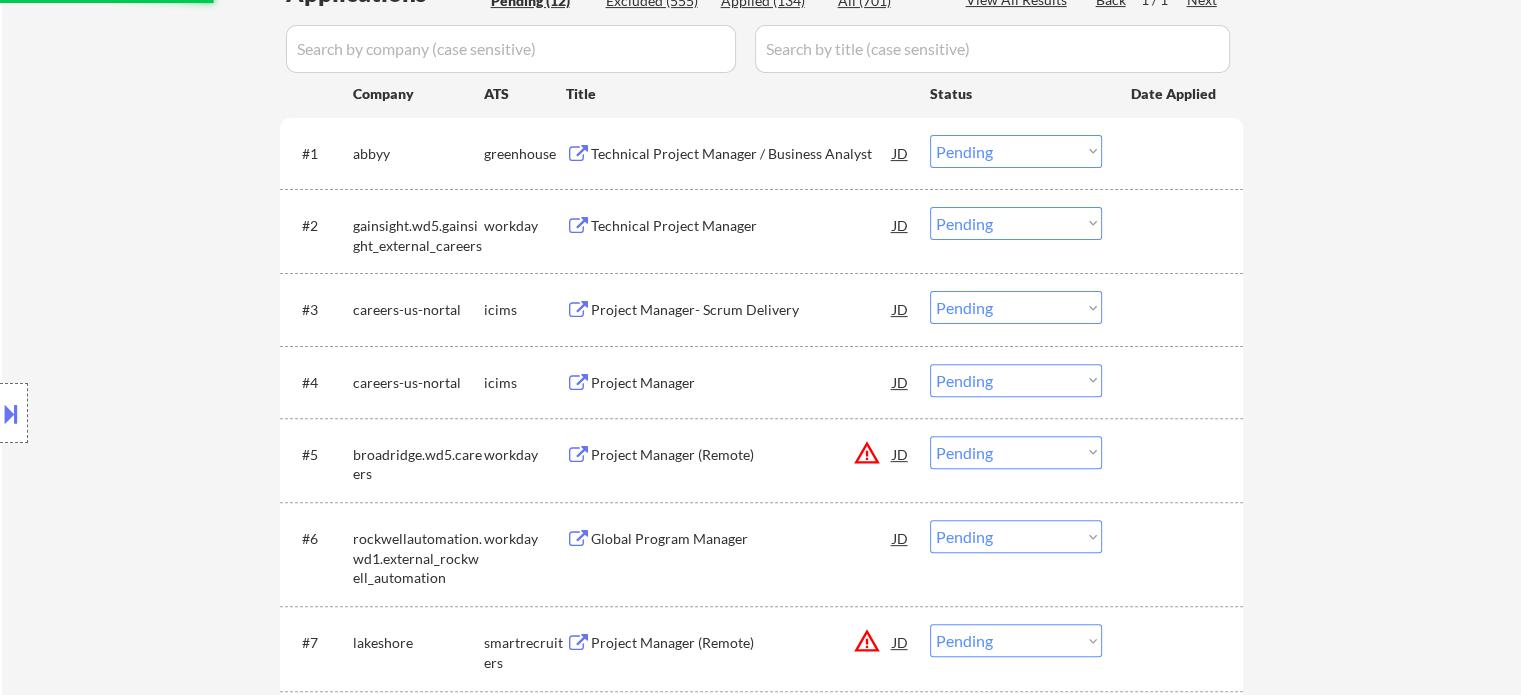 select on ""pending"" 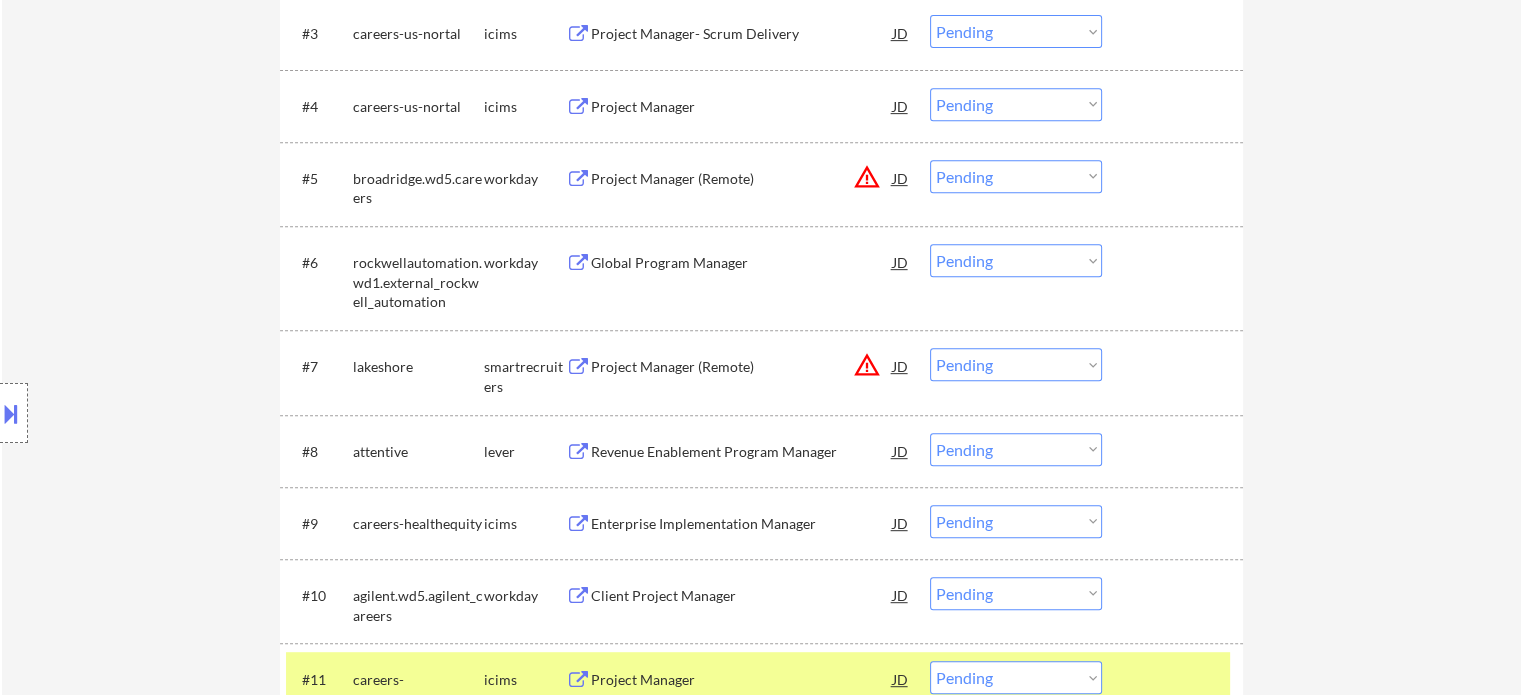scroll, scrollTop: 1000, scrollLeft: 0, axis: vertical 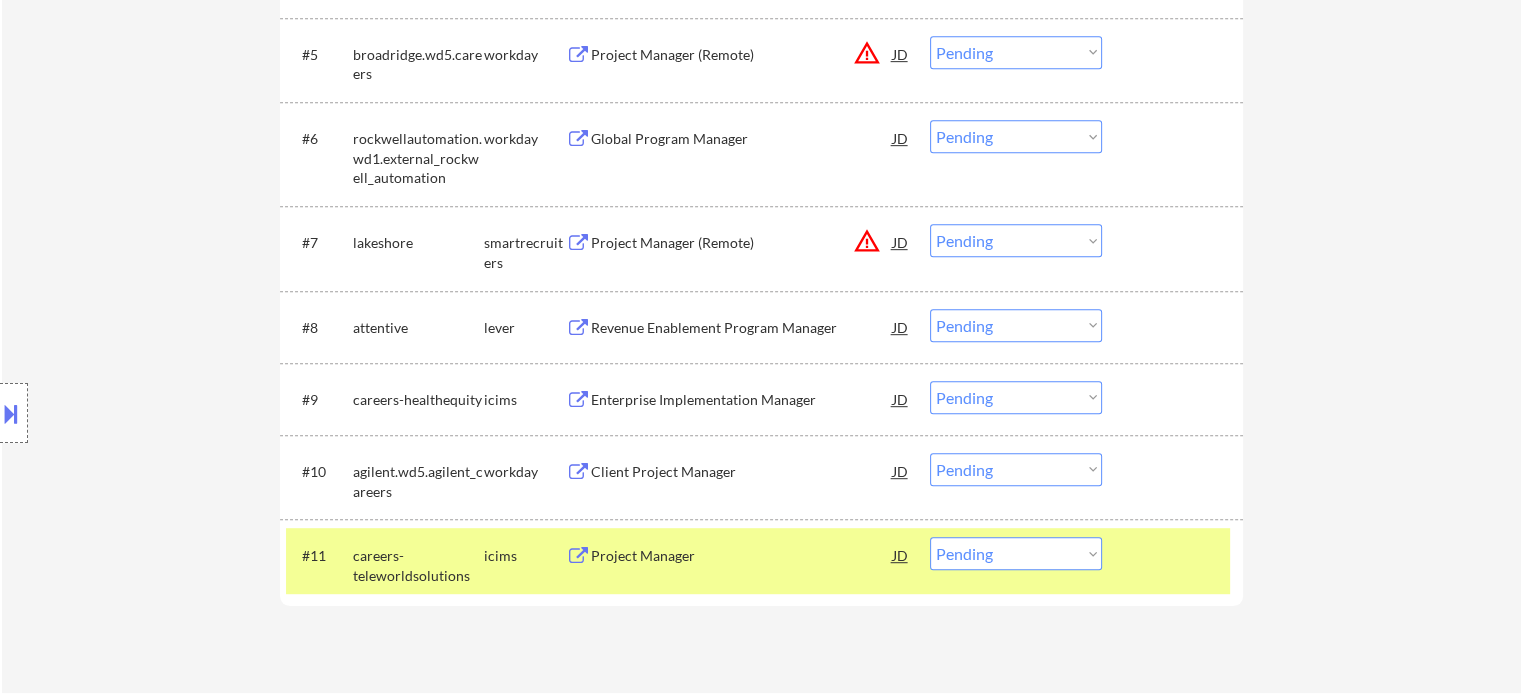 click at bounding box center (1175, 555) 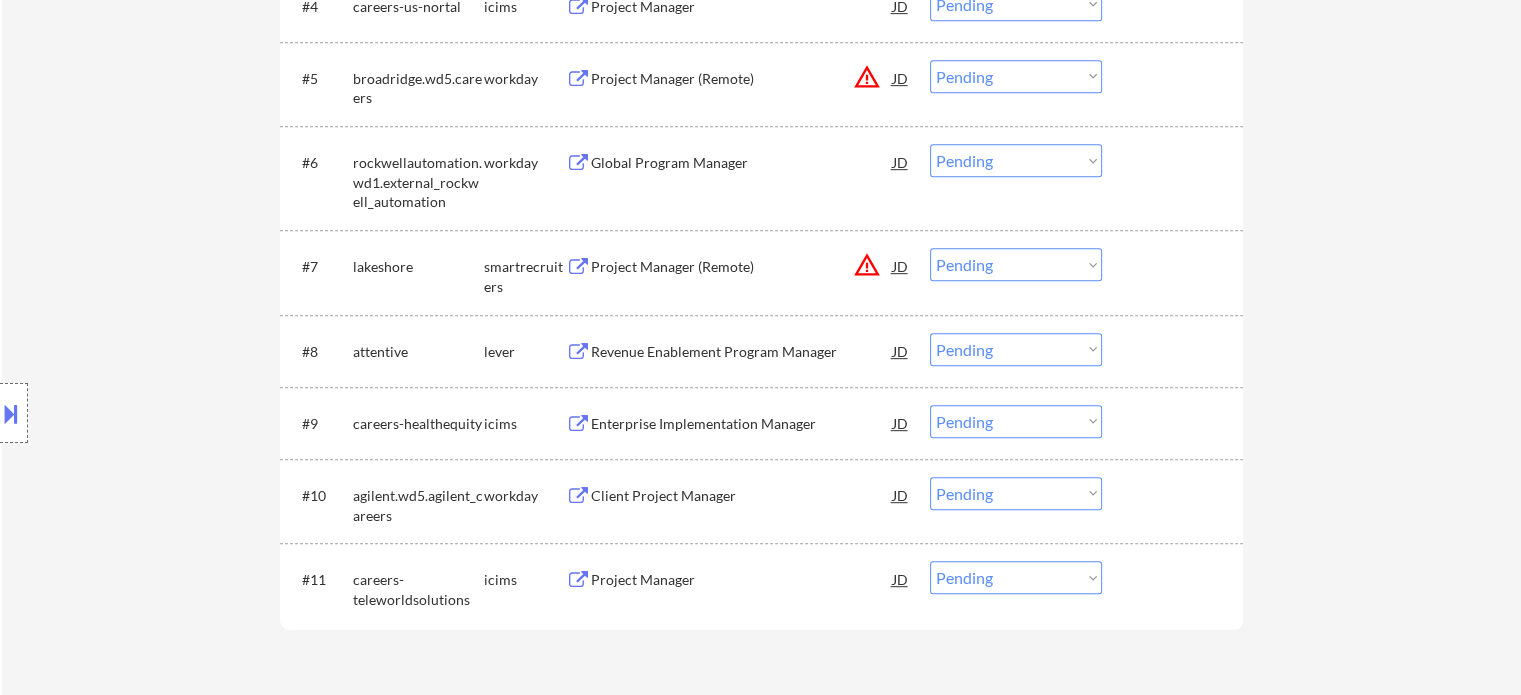 scroll, scrollTop: 1100, scrollLeft: 0, axis: vertical 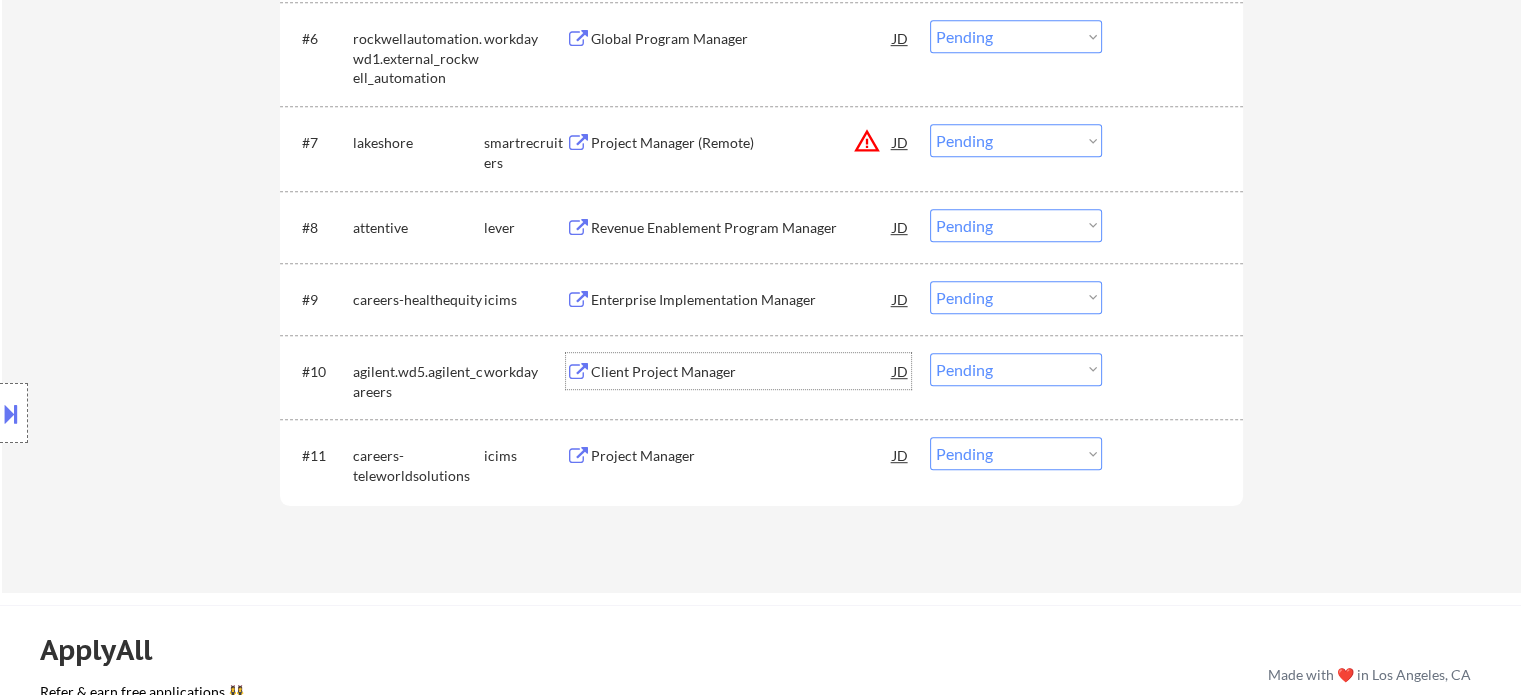 click on "Client Project Manager" at bounding box center [742, 372] 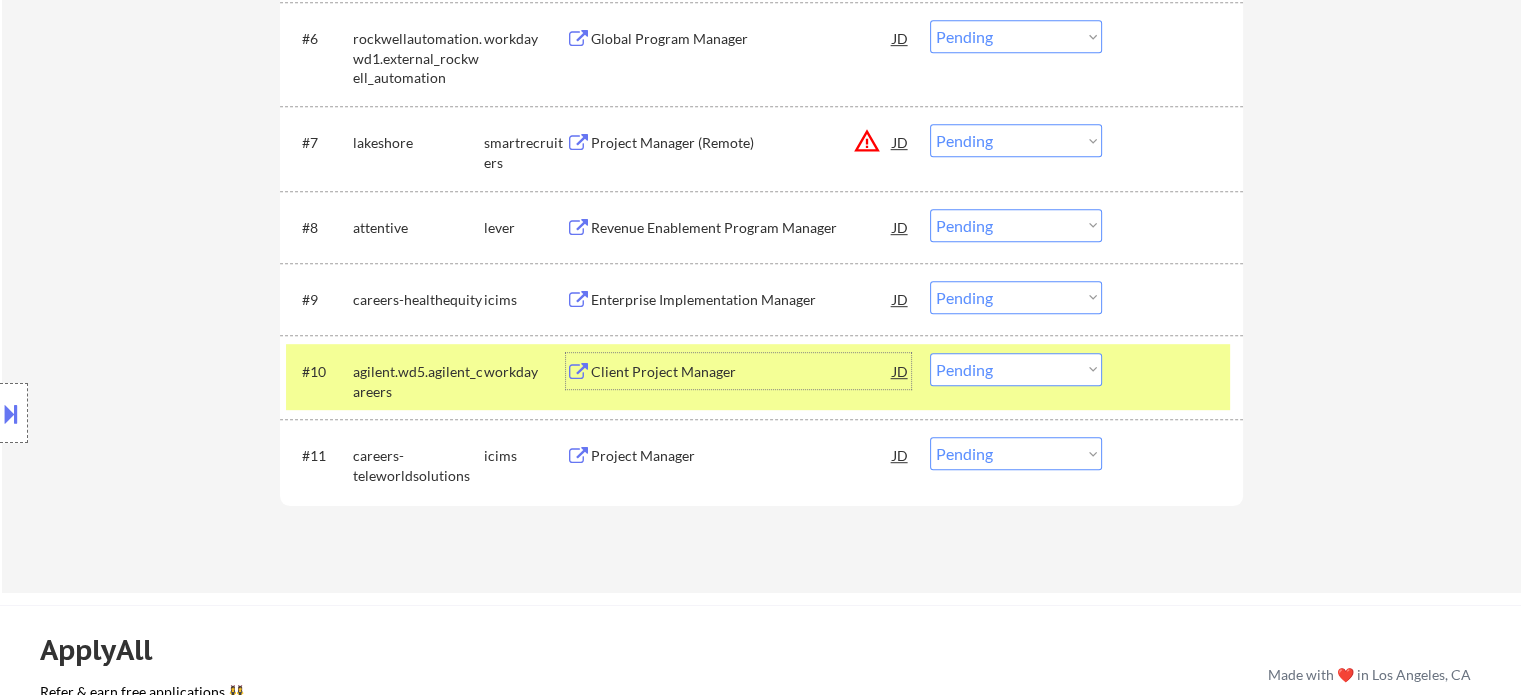 click on "Choose an option... Pending Applied Excluded (Questions) Excluded (Expired) Excluded (Location) Excluded (Bad Match) Excluded (Blocklist) Excluded (Salary) Excluded (Other)" at bounding box center [1016, 369] 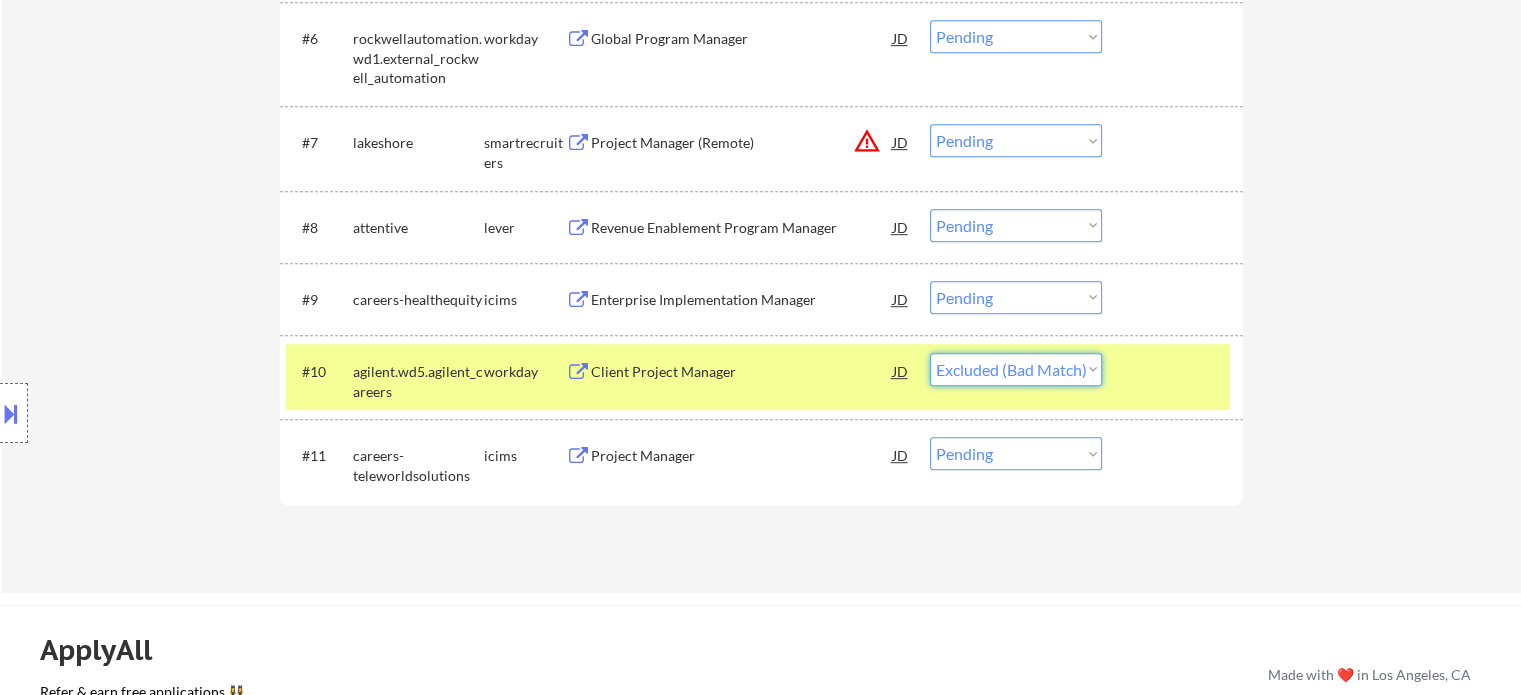 click on "Choose an option... Pending Applied Excluded (Questions) Excluded (Expired) Excluded (Location) Excluded (Bad Match) Excluded (Blocklist) Excluded (Salary) Excluded (Other)" at bounding box center (1016, 369) 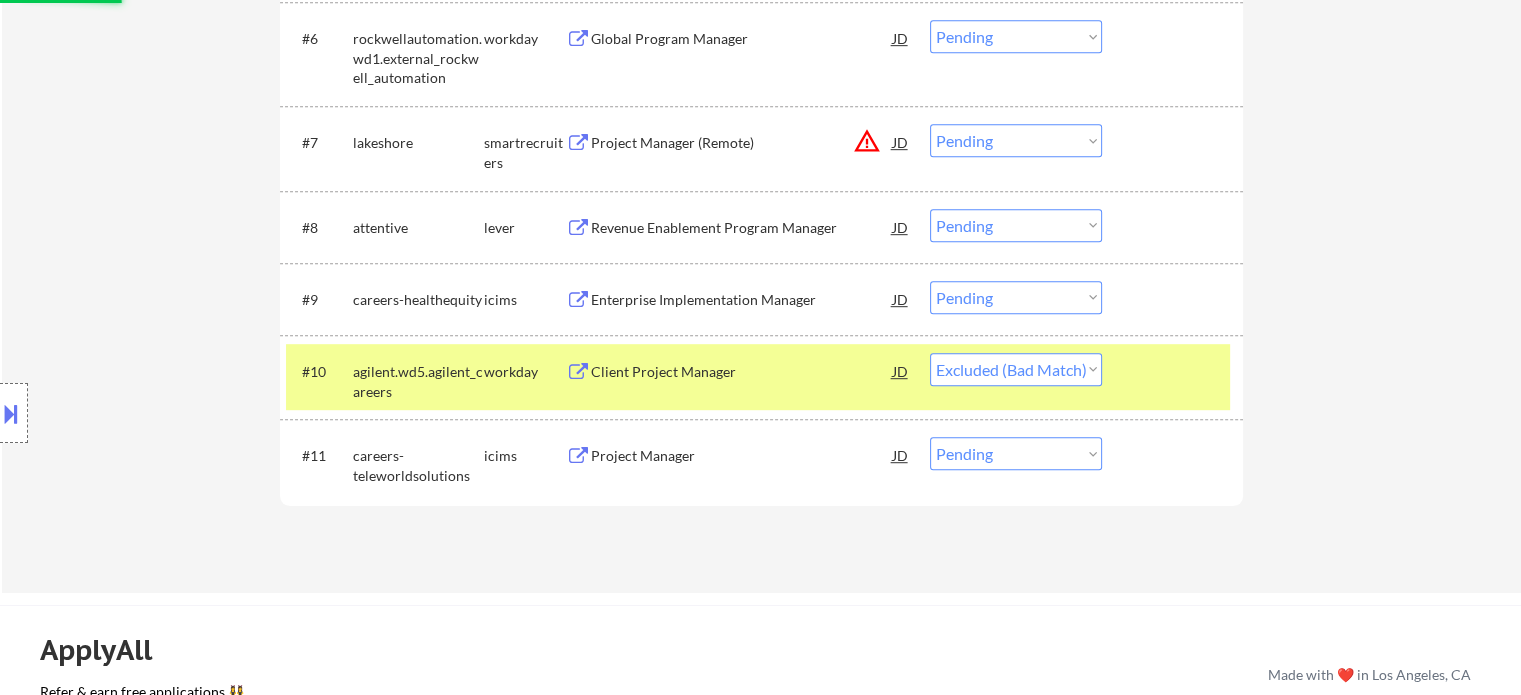 click at bounding box center (1175, 371) 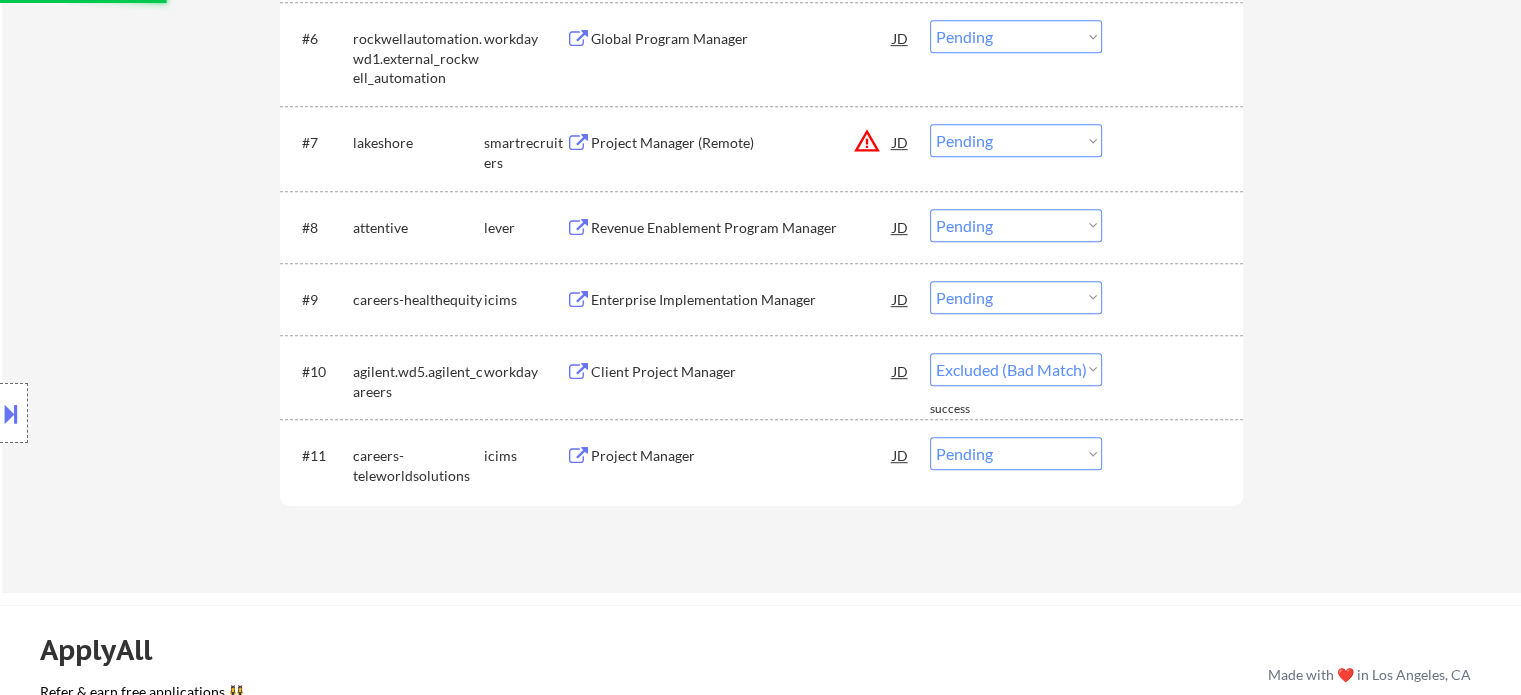 select on ""pending"" 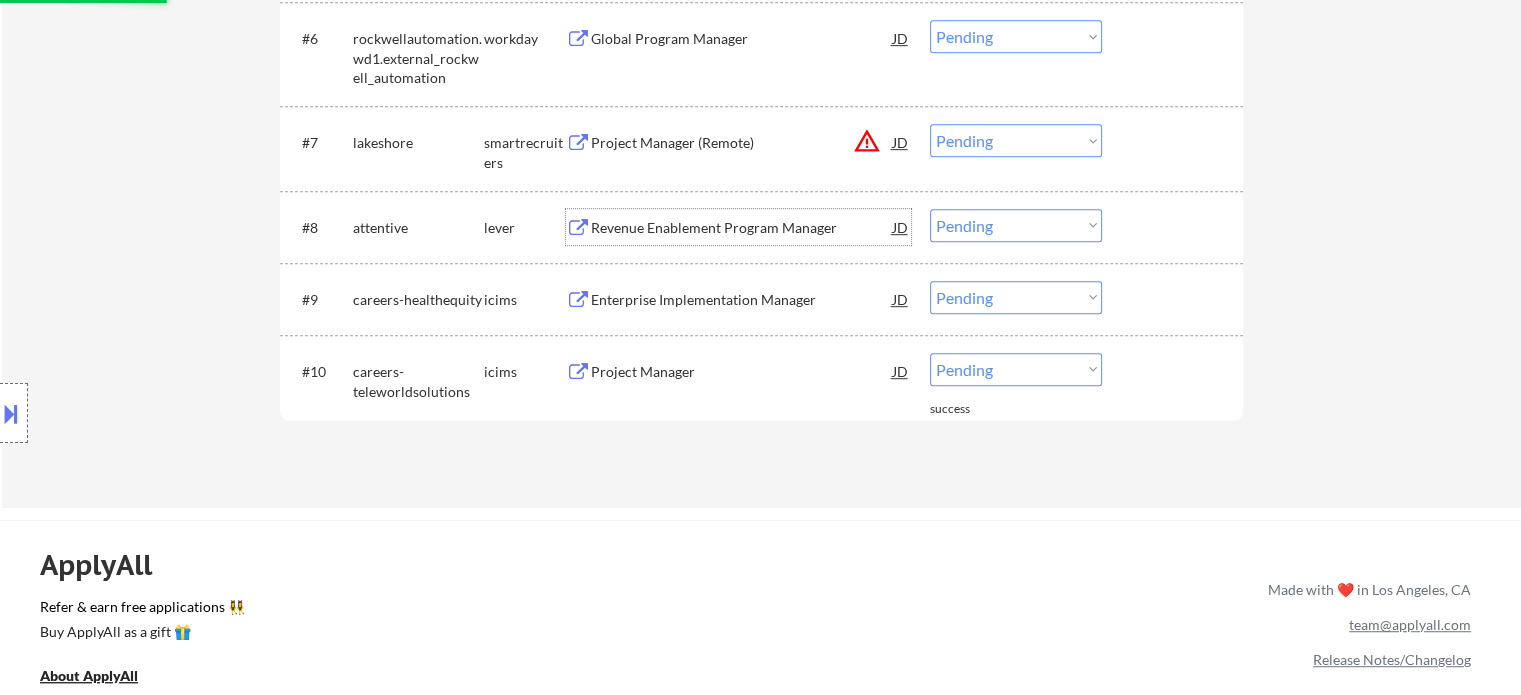 click on "Revenue Enablement Program Manager" at bounding box center (742, 228) 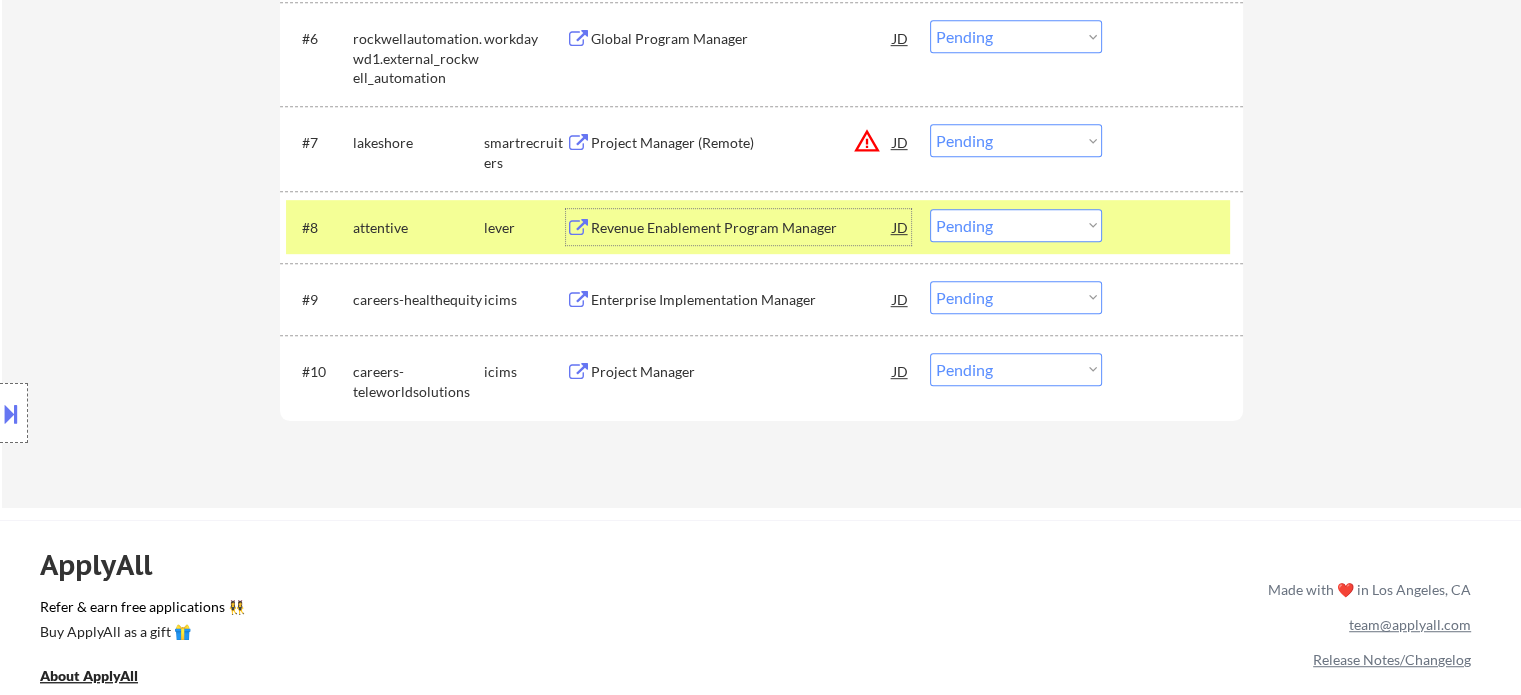 click at bounding box center [1175, 227] 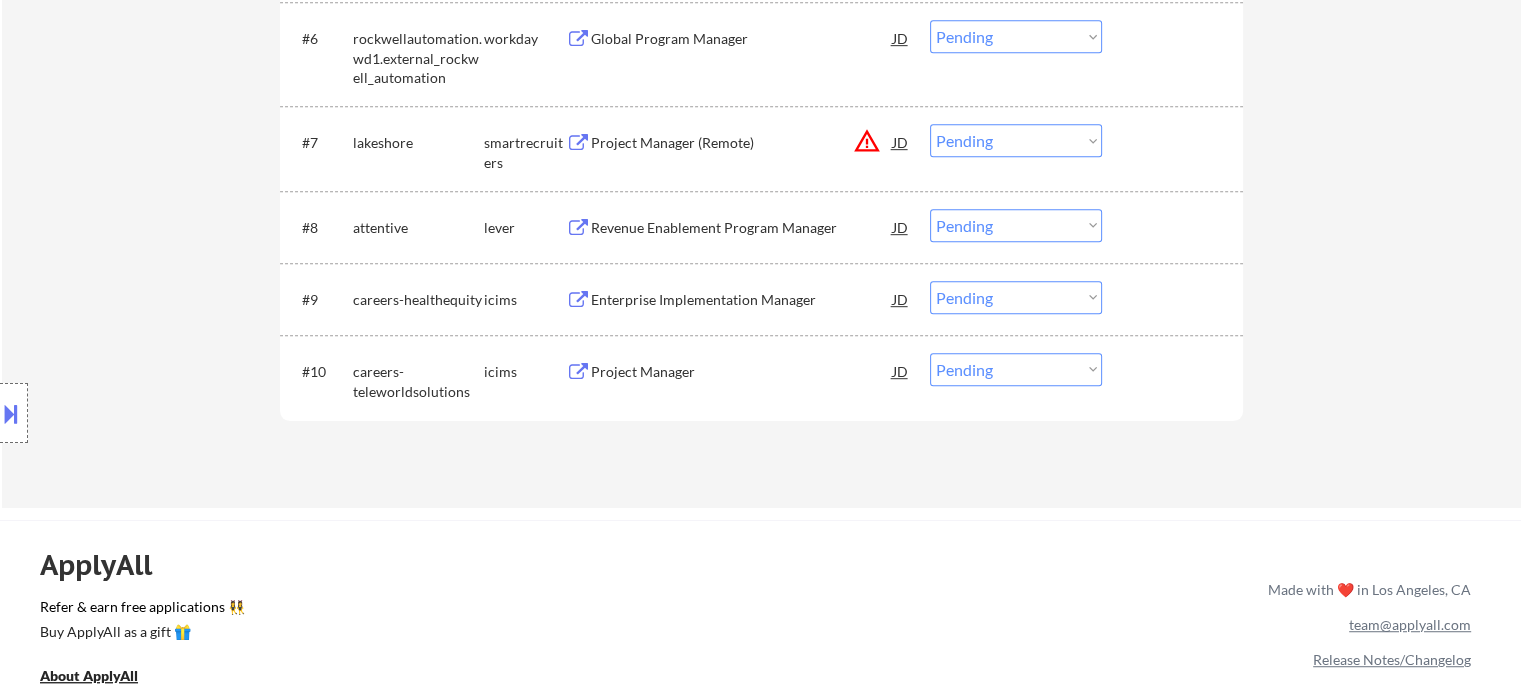 click on "Revenue Enablement Program Manager" at bounding box center [742, 228] 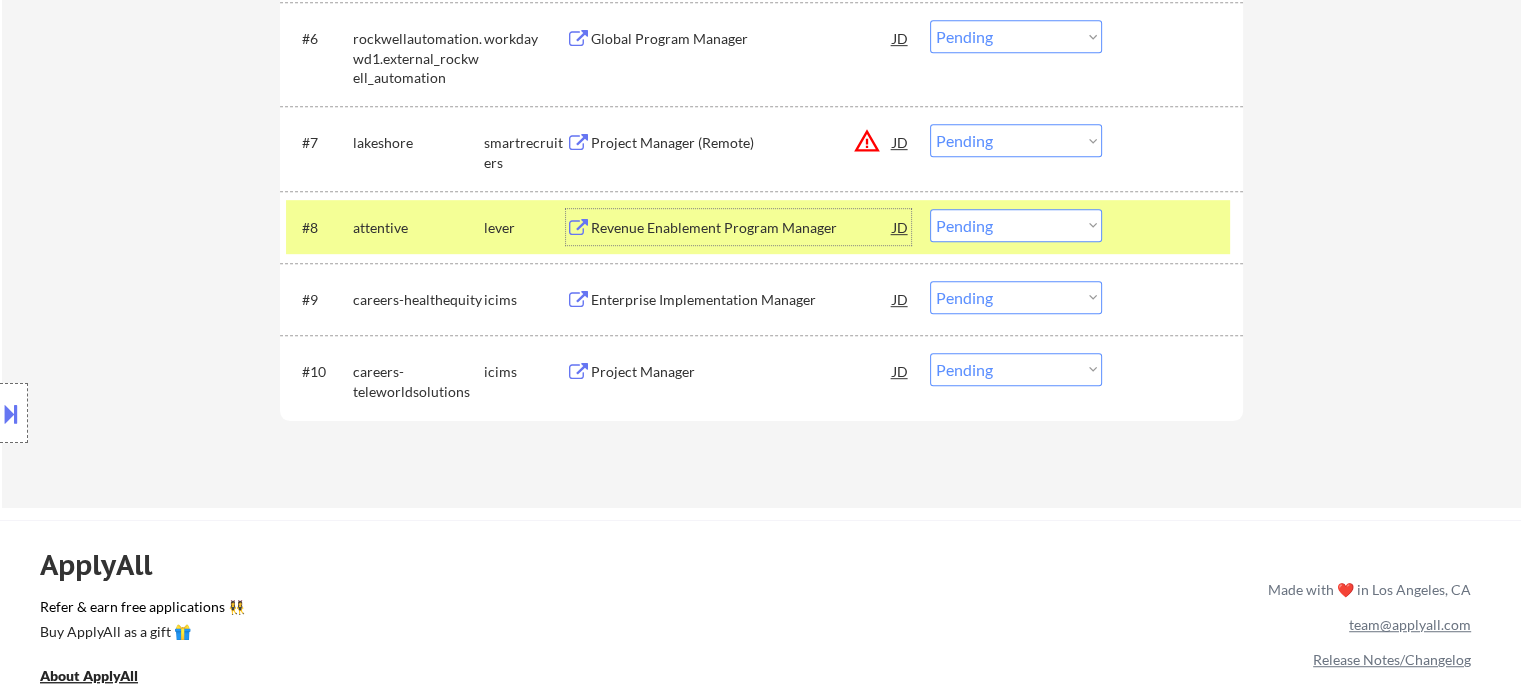 click on "Choose an option... Pending Applied Excluded (Questions) Excluded (Expired) Excluded (Location) Excluded (Bad Match) Excluded (Blocklist) Excluded (Salary) Excluded (Other)" at bounding box center [1016, 225] 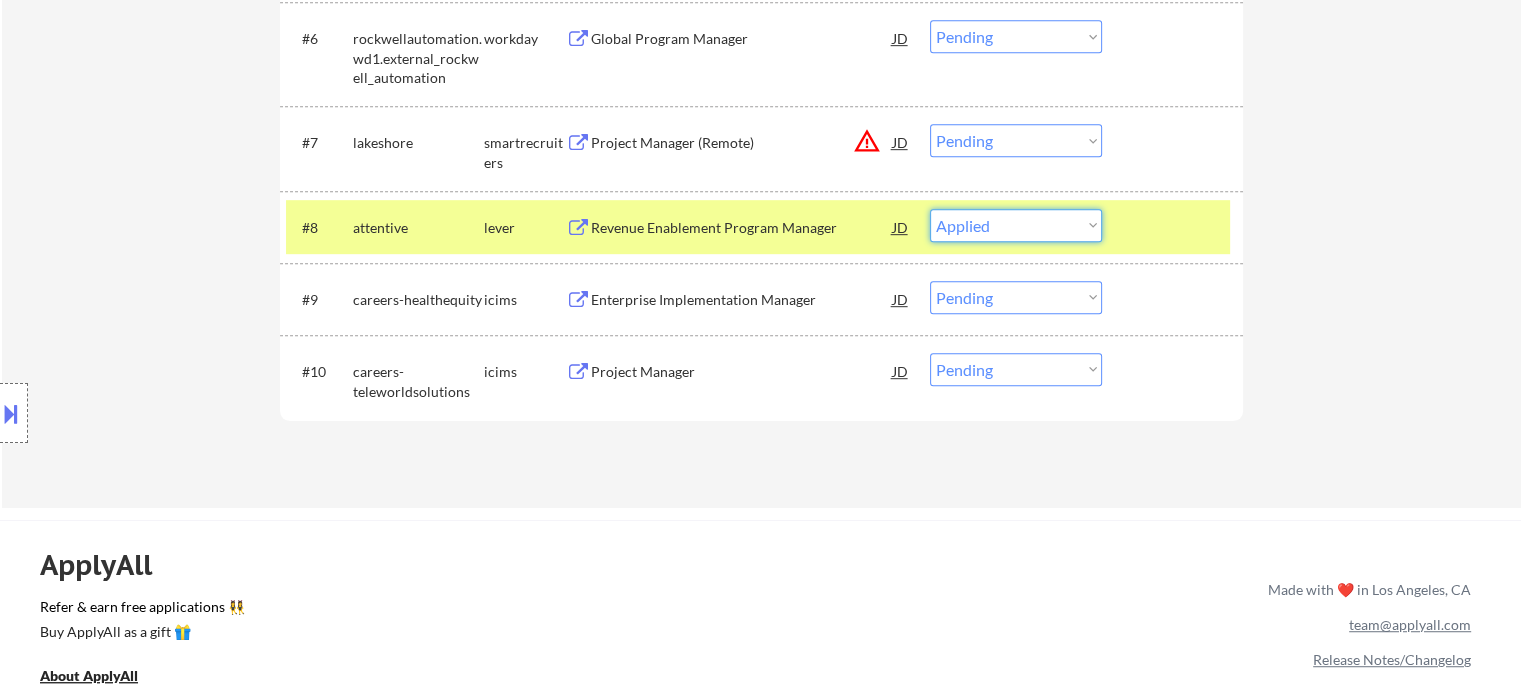 click on "Choose an option... Pending Applied Excluded (Questions) Excluded (Expired) Excluded (Location) Excluded (Bad Match) Excluded (Blocklist) Excluded (Salary) Excluded (Other)" at bounding box center (1016, 225) 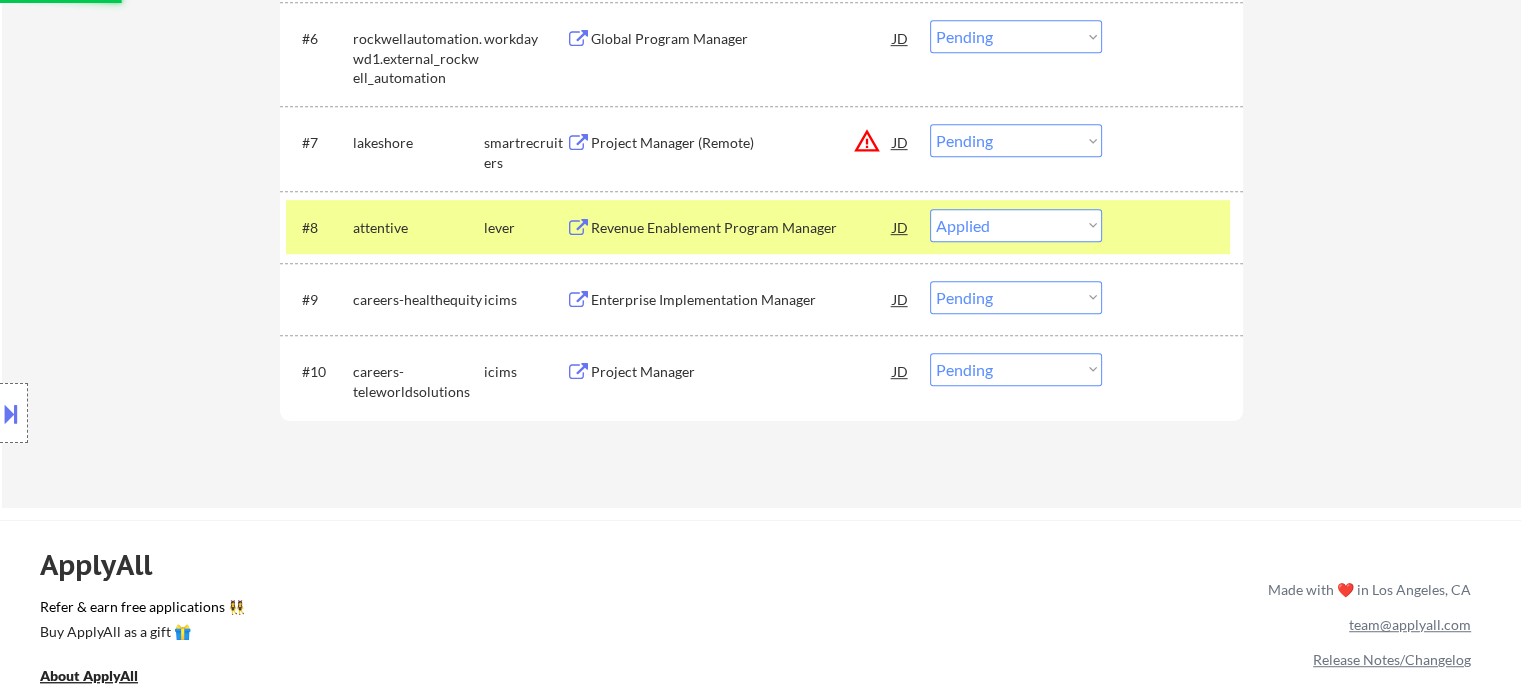 click at bounding box center (1175, 227) 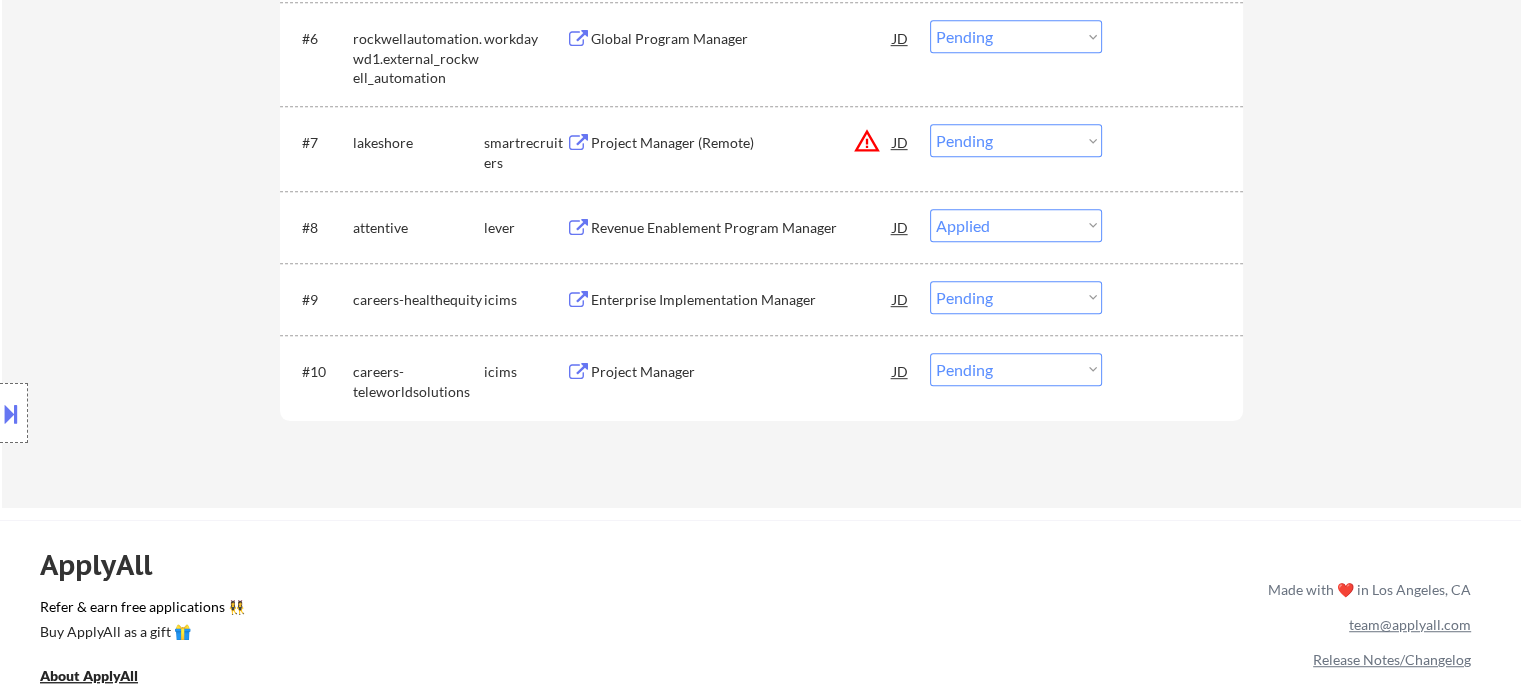 select on ""pending"" 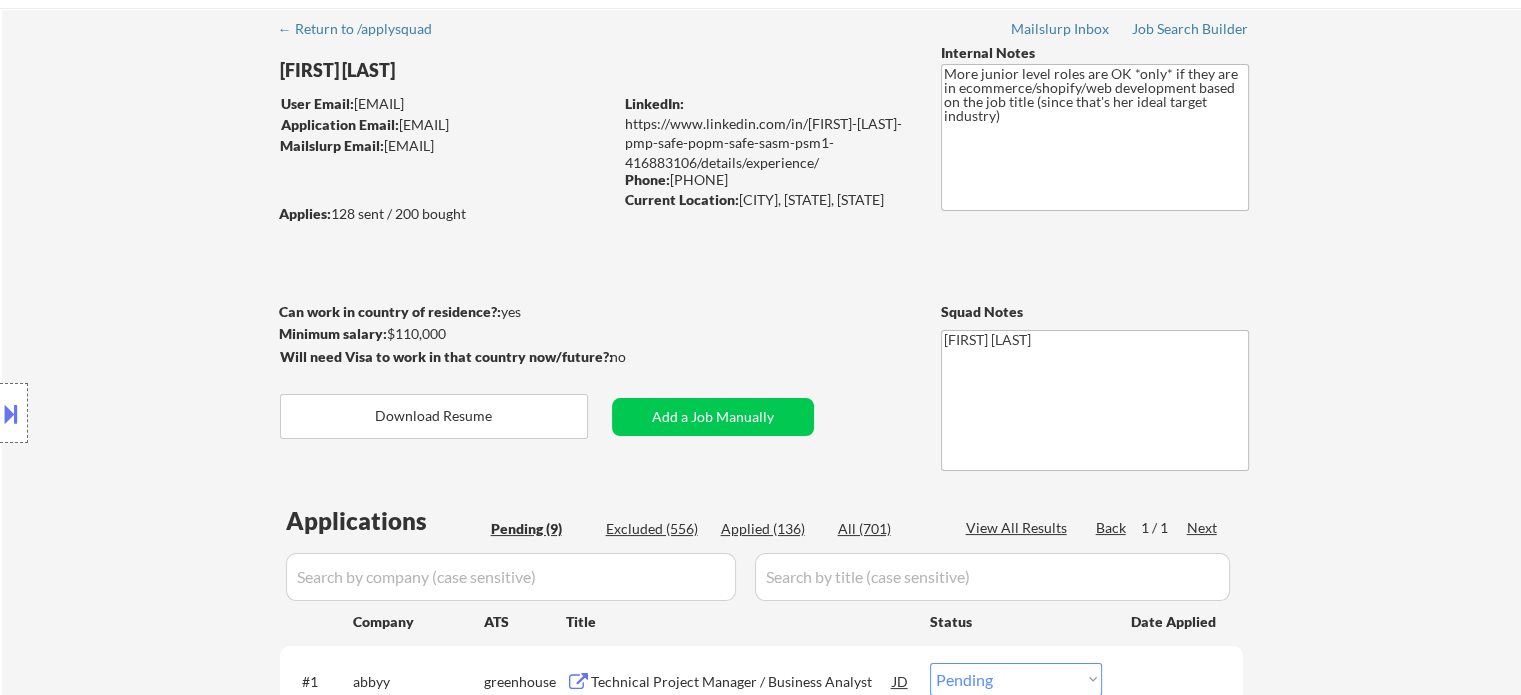 scroll, scrollTop: 0, scrollLeft: 0, axis: both 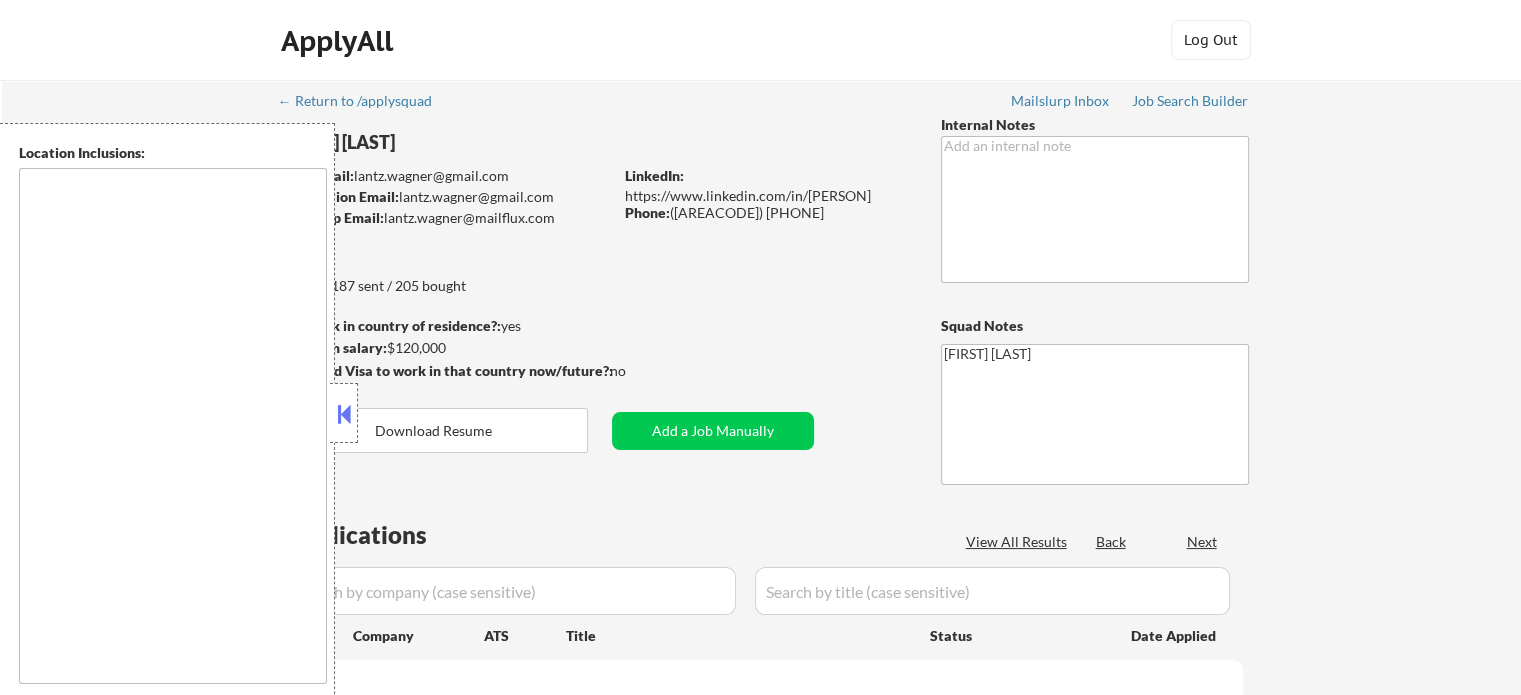 type on "[CITY], [STATE]   [CITY], [STATE]   [CITY], [STATE]   [CITY], [STATE]   [CITY], [STATE]   [CITY], [STATE]   [CITY], [STATE]   [CITY], [STATE]   [CITY], [STATE]   [CITY], [STATE]   [CITY], [STATE]   [CITY], [STATE]   [CITY], [STATE]   [CITY], [STATE]   [CITY], [STATE]   [CITY], [STATE]   [CITY], [STATE]   [CITY], [STATE]   [CITY], [STATE]   [CITY], [STATE]   [CITY], [STATE]   [CITY], [STATE]   [CITY], [STATE]   [CITY], [STATE]   [CITY], [STATE]   [CITY], [STATE]   [CITY], [STATE]   [CITY], [STATE]   [CITY], [STATE]   [CITY] [STATE]   [CITY], [STATE]   [CITY], [STATE]   [CITY], [STATE]   [CITY], [STATE]   [CITY], [STATE]   [CITY], [STATE]   [CITY], [STATE]   [CITY], [STATE]" 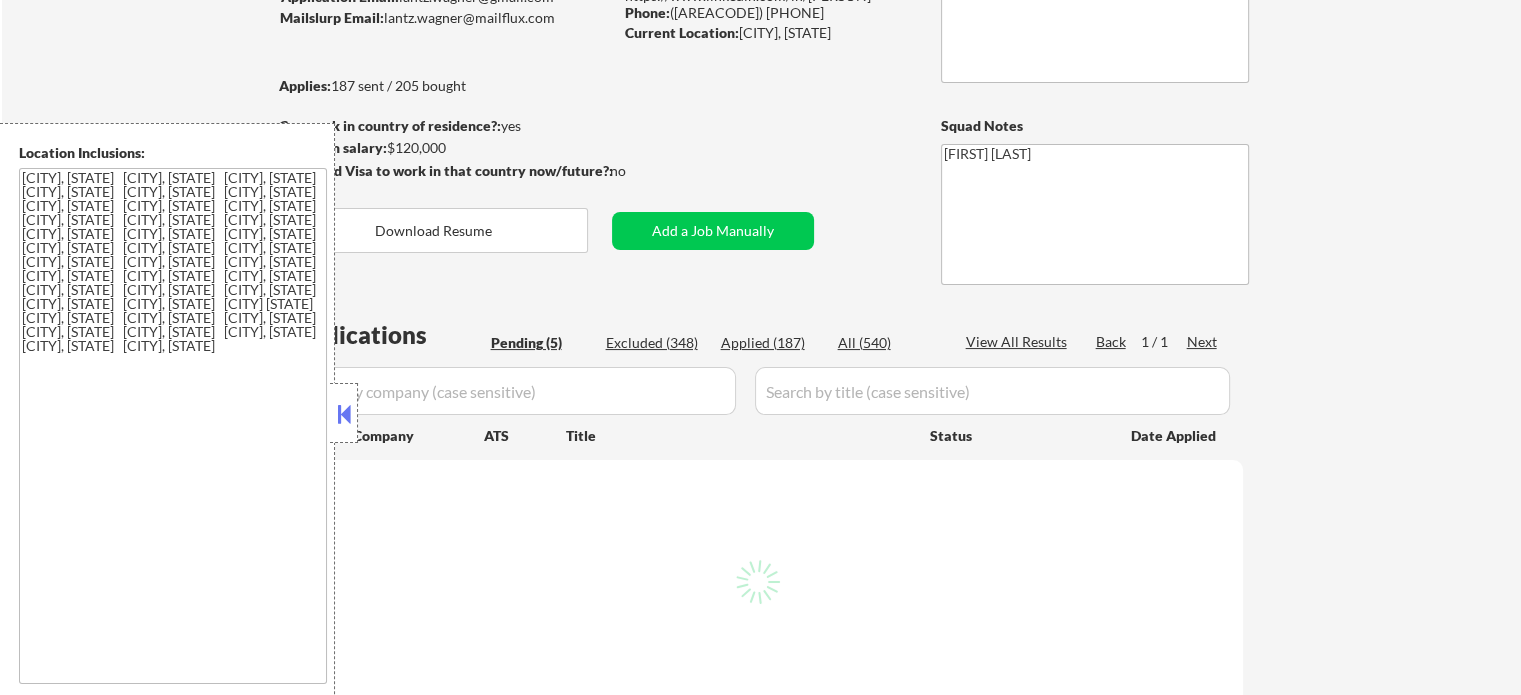 scroll, scrollTop: 300, scrollLeft: 0, axis: vertical 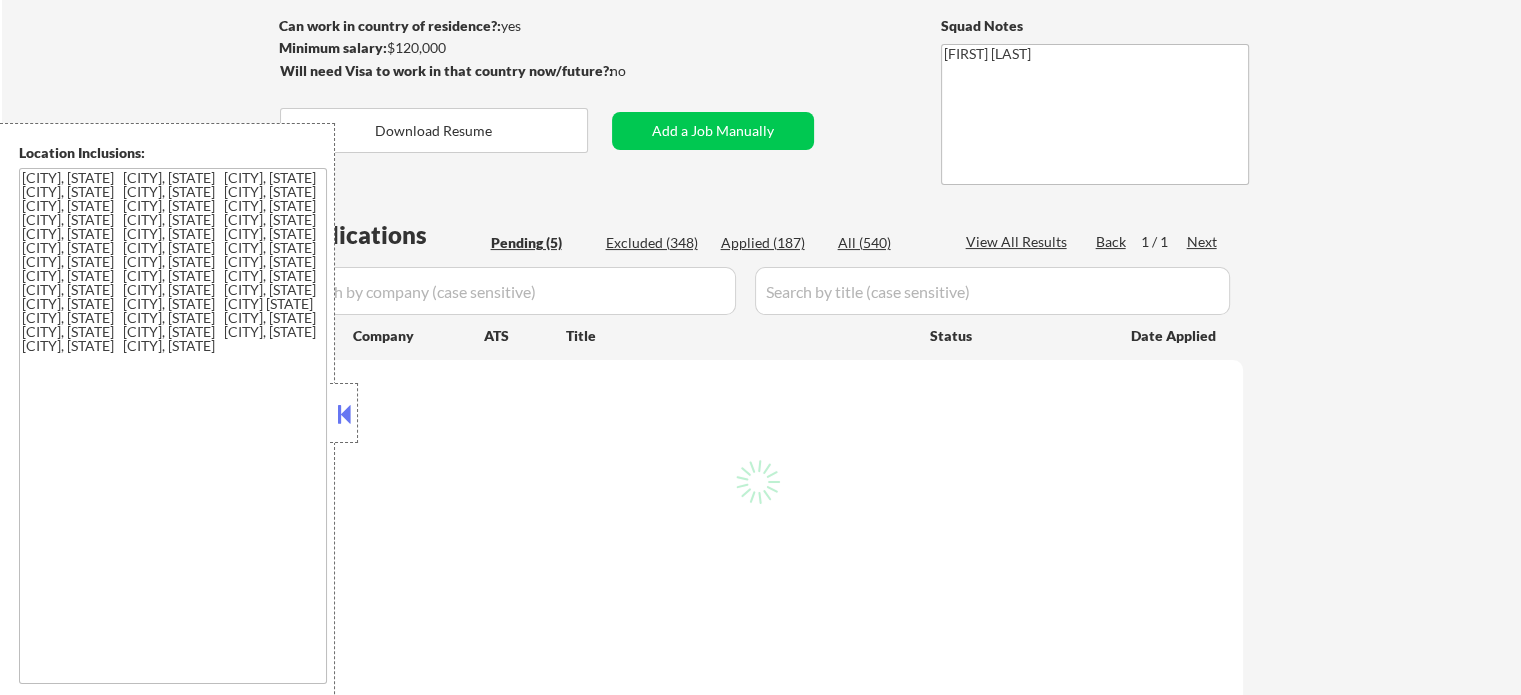 select on ""pending"" 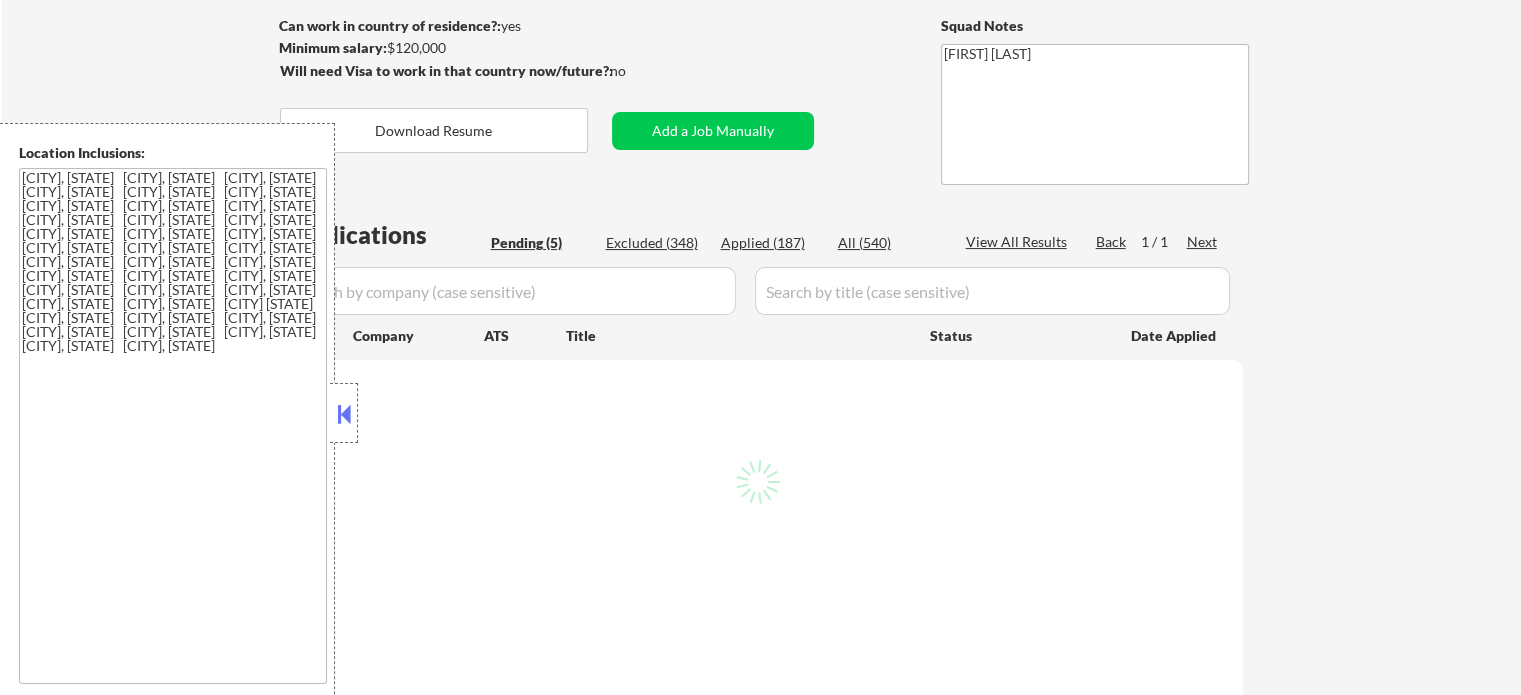 select on ""pending"" 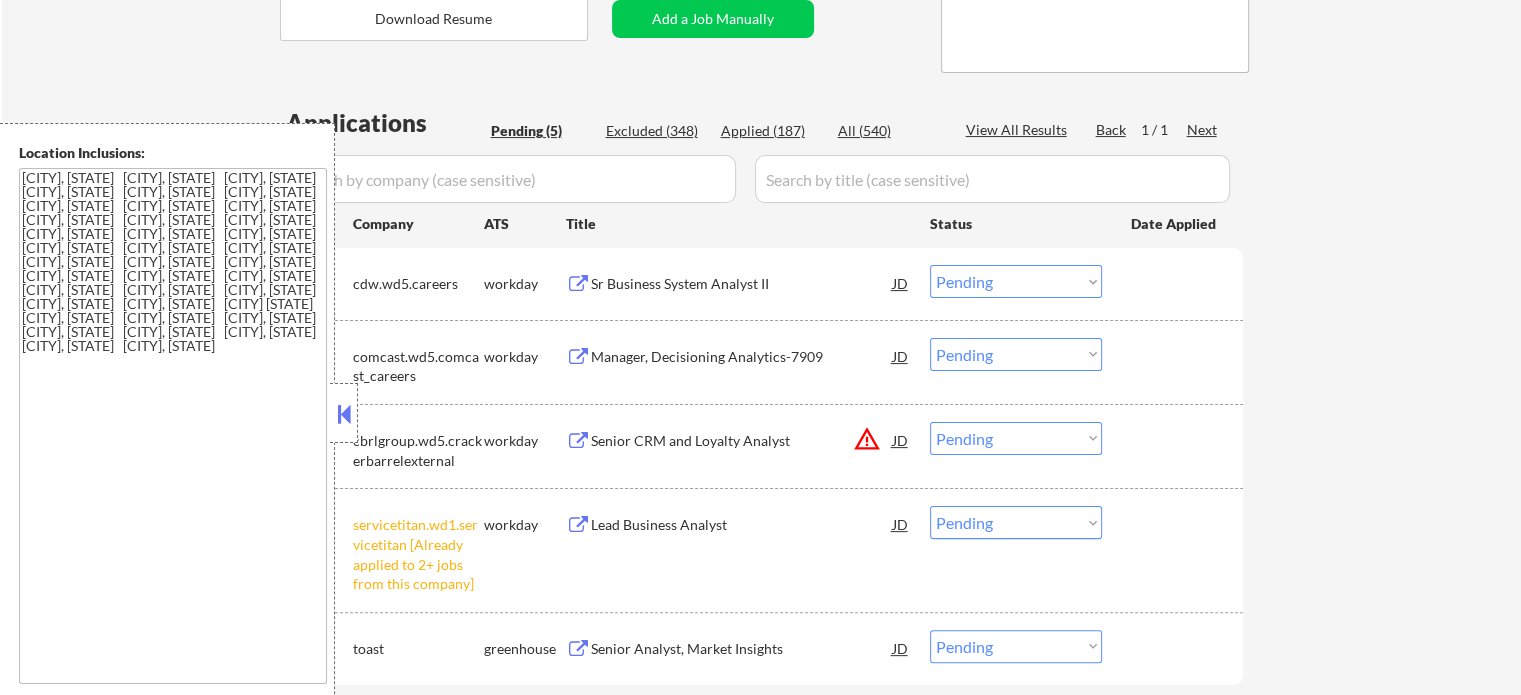 scroll, scrollTop: 600, scrollLeft: 0, axis: vertical 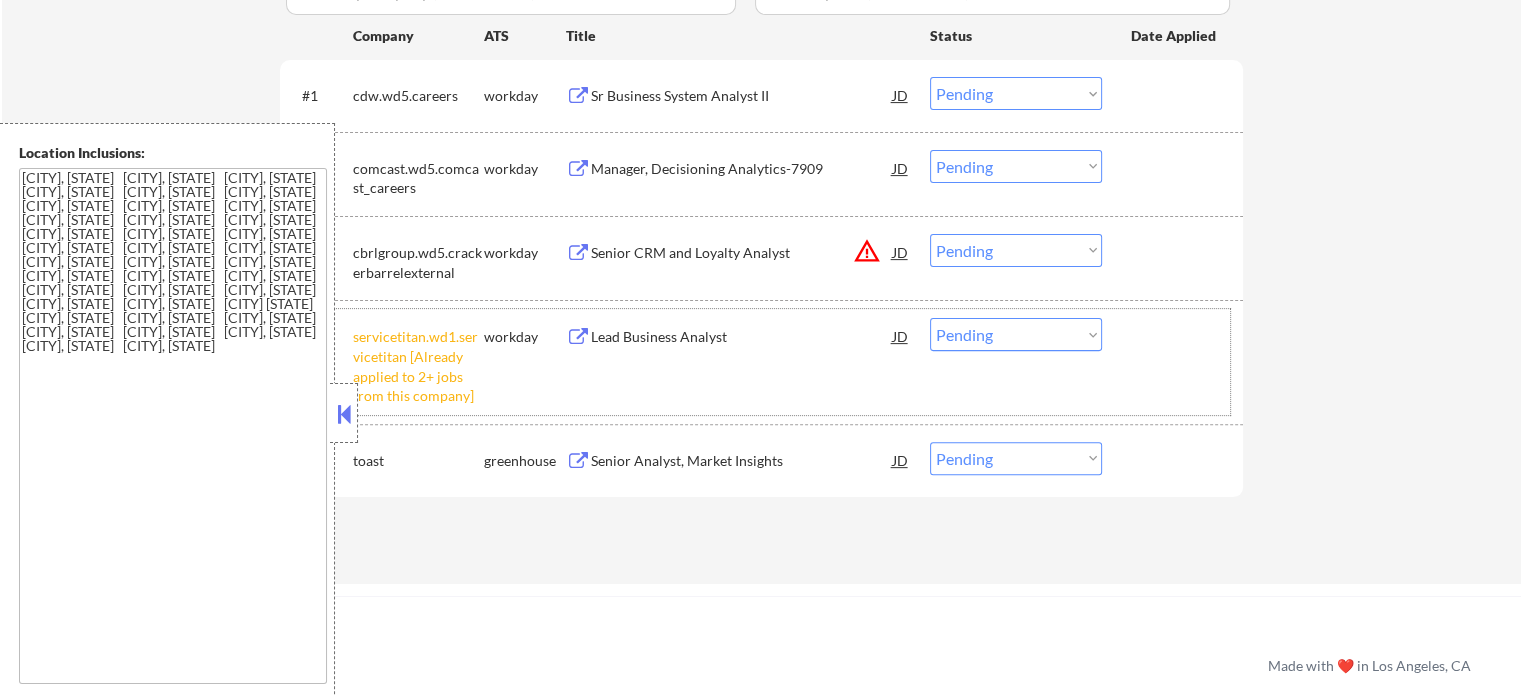 click on "#4 servicetitan.wd1.servicetitan [Already applied to 2+ jobs from this company] workday Lead Business Analyst JD Choose an option... Pending Applied Excluded (Questions) Excluded (Expired) Excluded (Location) Excluded (Bad Match) Excluded (Blocklist) Excluded (Salary) Excluded (Other)" at bounding box center (758, 361) 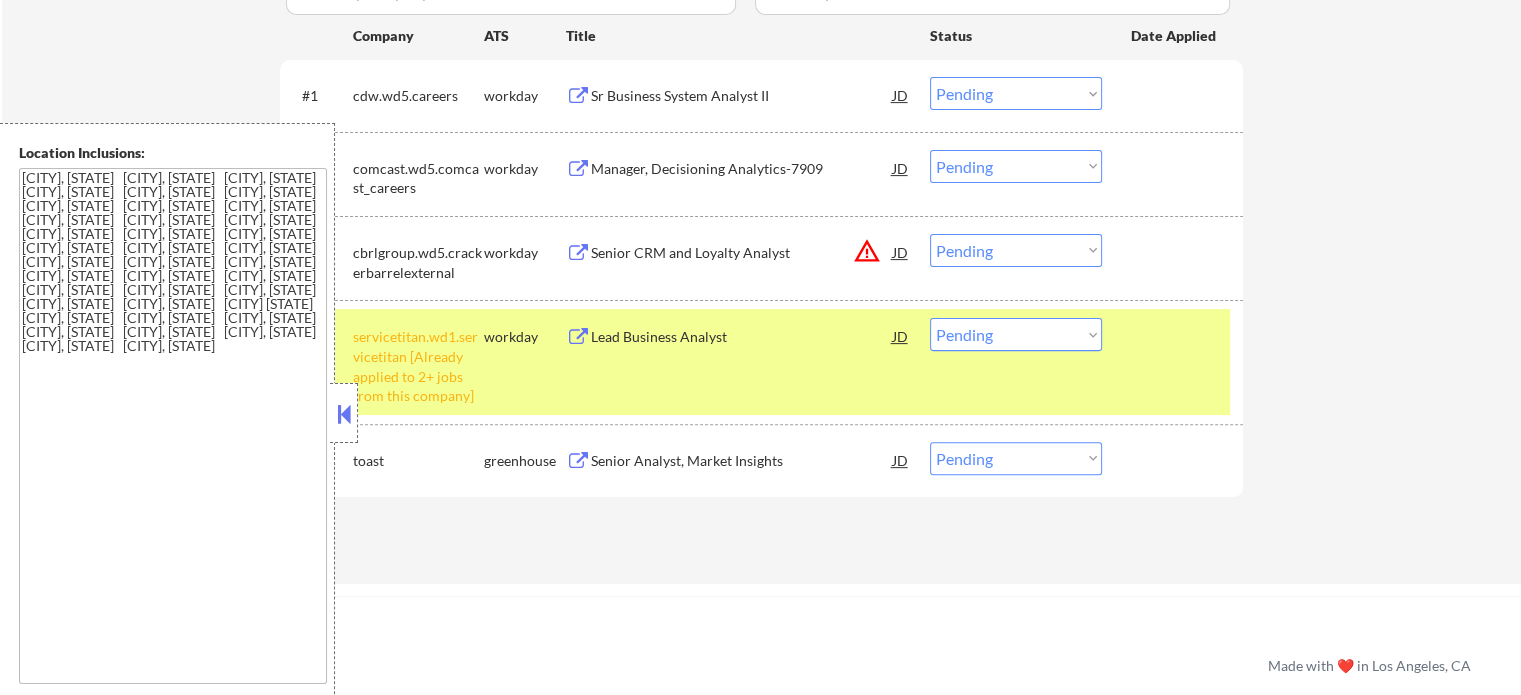 click on "Choose an option... Pending Applied Excluded (Questions) Excluded (Expired) Excluded (Location) Excluded (Bad Match) Excluded (Blocklist) Excluded (Salary) Excluded (Other)" at bounding box center [1016, 334] 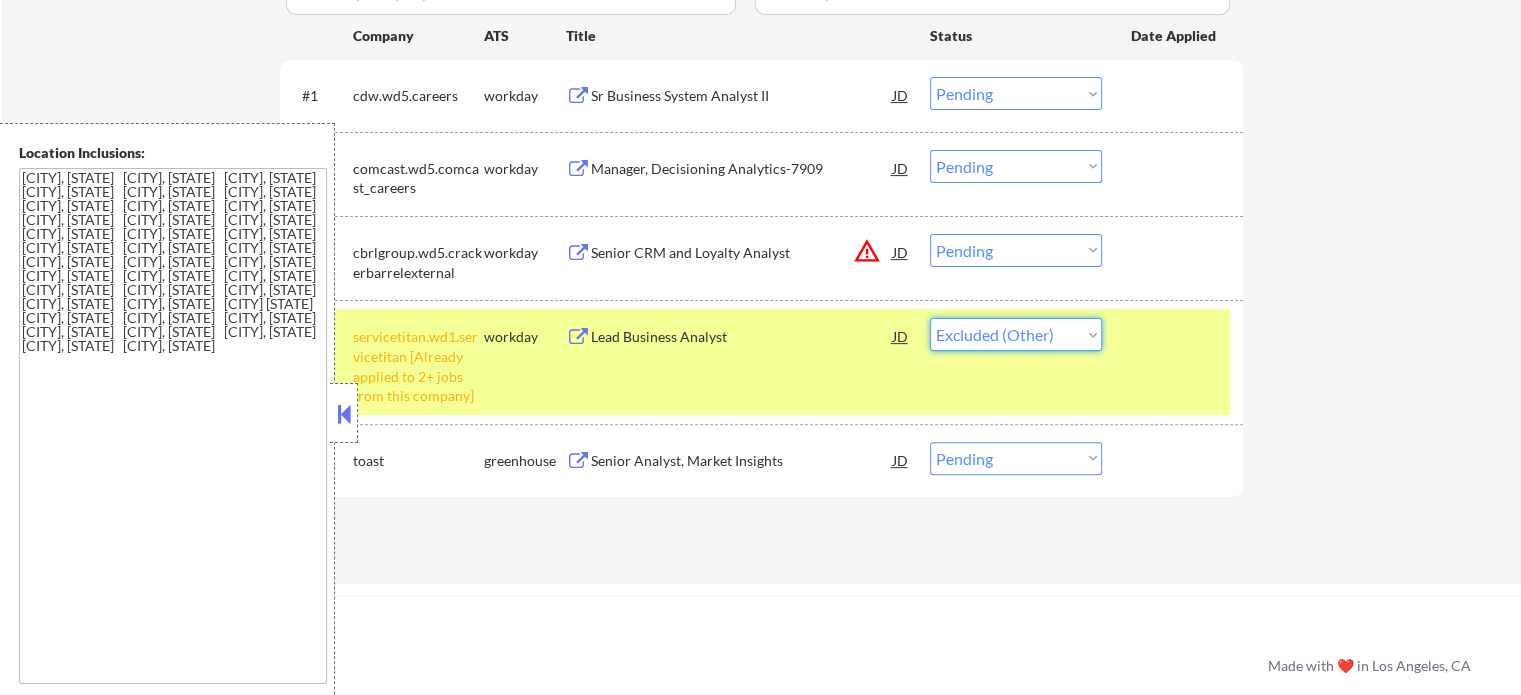 click on "Choose an option... Pending Applied Excluded (Questions) Excluded (Expired) Excluded (Location) Excluded (Bad Match) Excluded (Blocklist) Excluded (Salary) Excluded (Other)" at bounding box center (1016, 334) 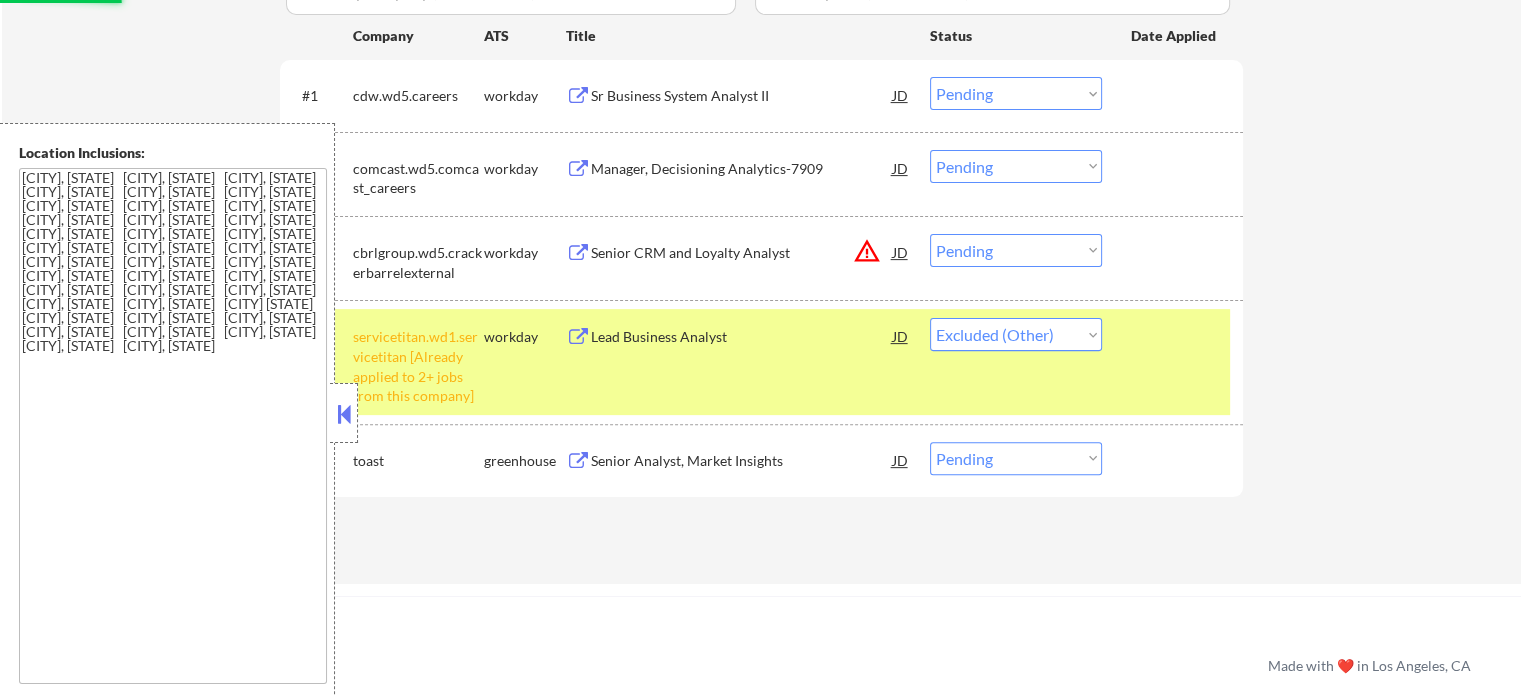 click on "#4 servicetitan.wd1.servicetitan [Already applied to 2+ jobs from this company] workday Lead Business Analyst JD Choose an option... Pending Applied Excluded (Questions) Excluded (Expired) Excluded (Location) Excluded (Bad Match) Excluded (Blocklist) Excluded (Salary) Excluded (Other)" at bounding box center [758, 361] 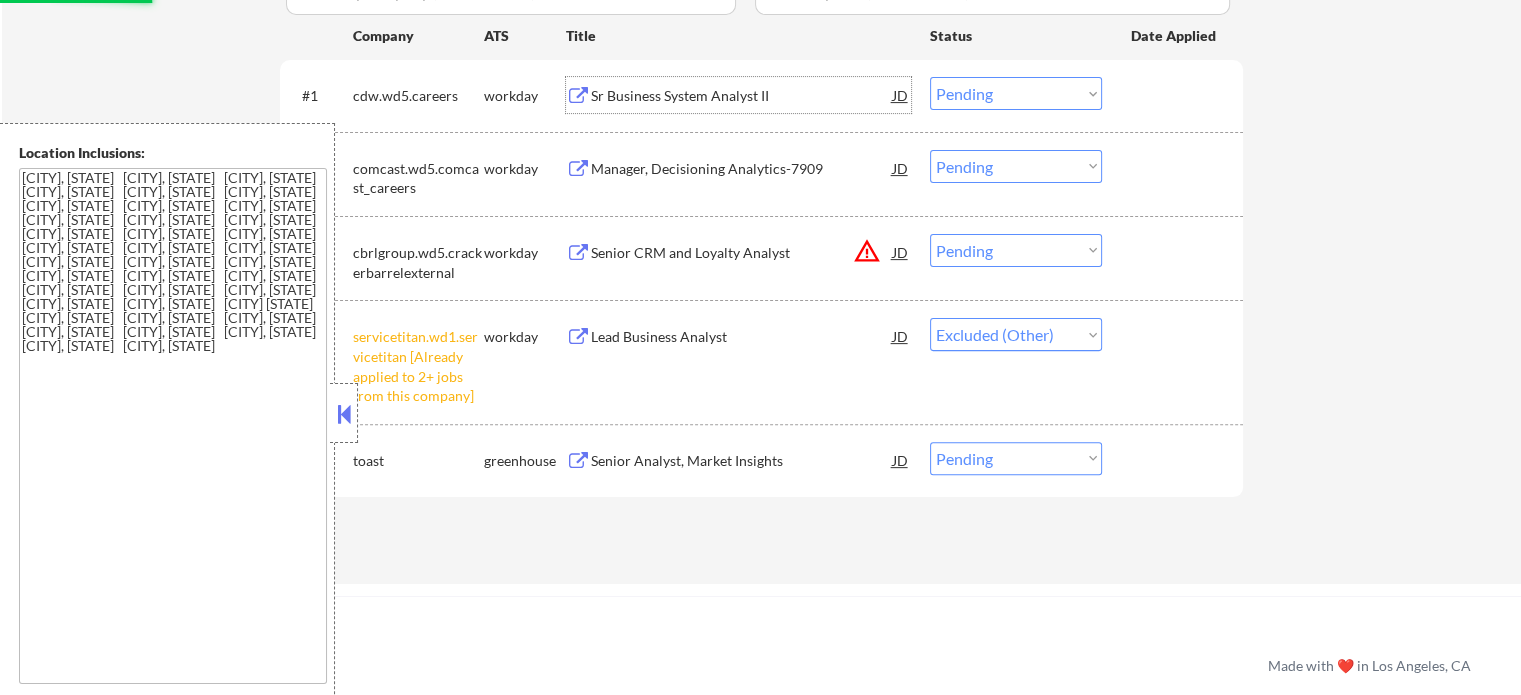 click on "Sr Business System Analyst II" at bounding box center [742, 96] 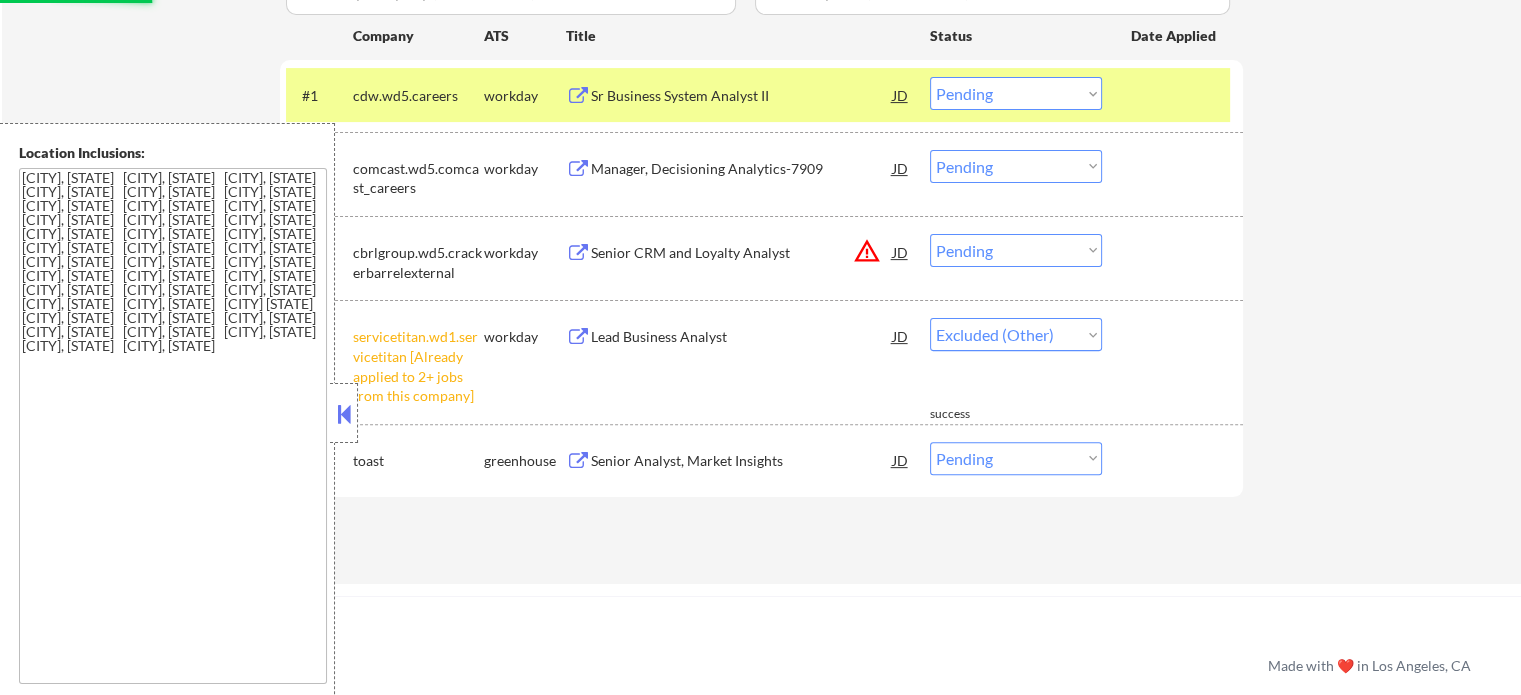 select on ""pending"" 